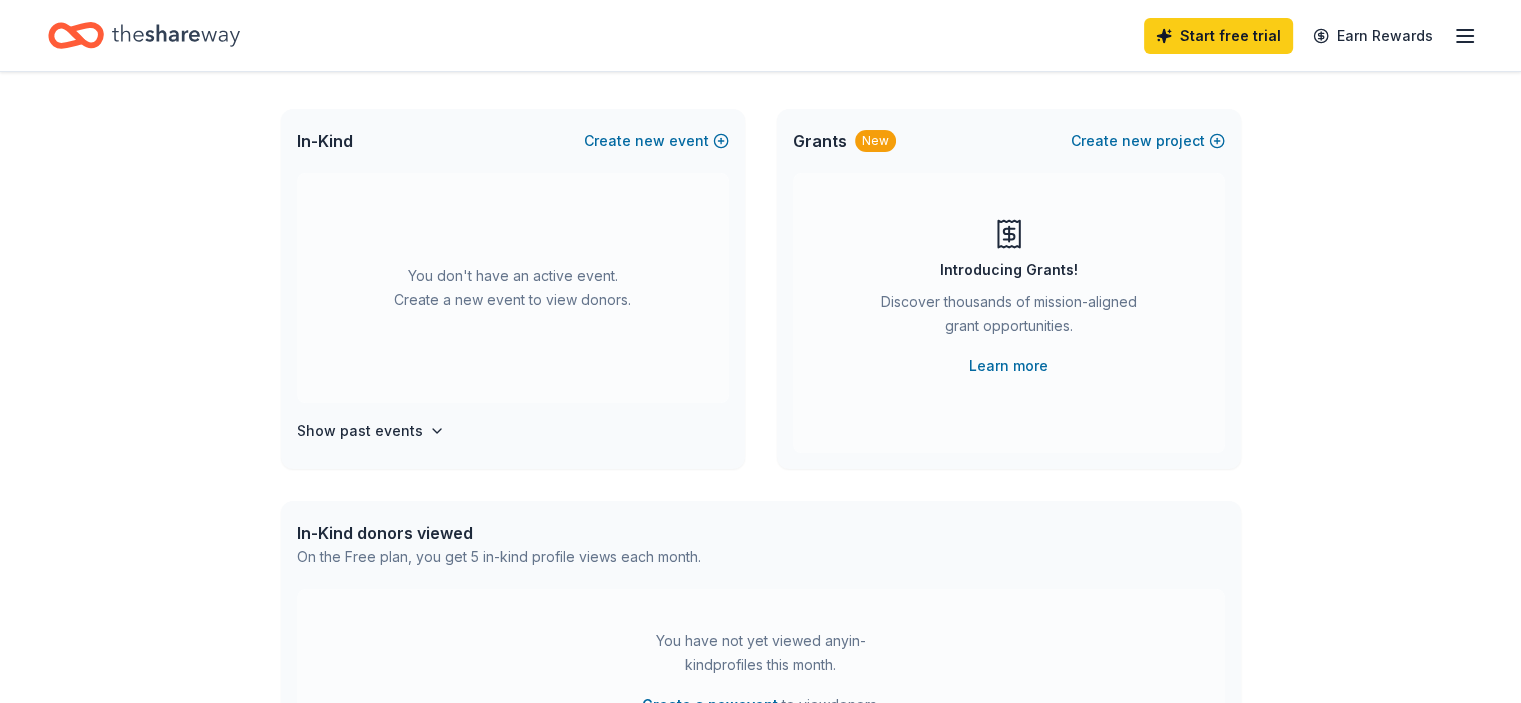 scroll, scrollTop: 100, scrollLeft: 0, axis: vertical 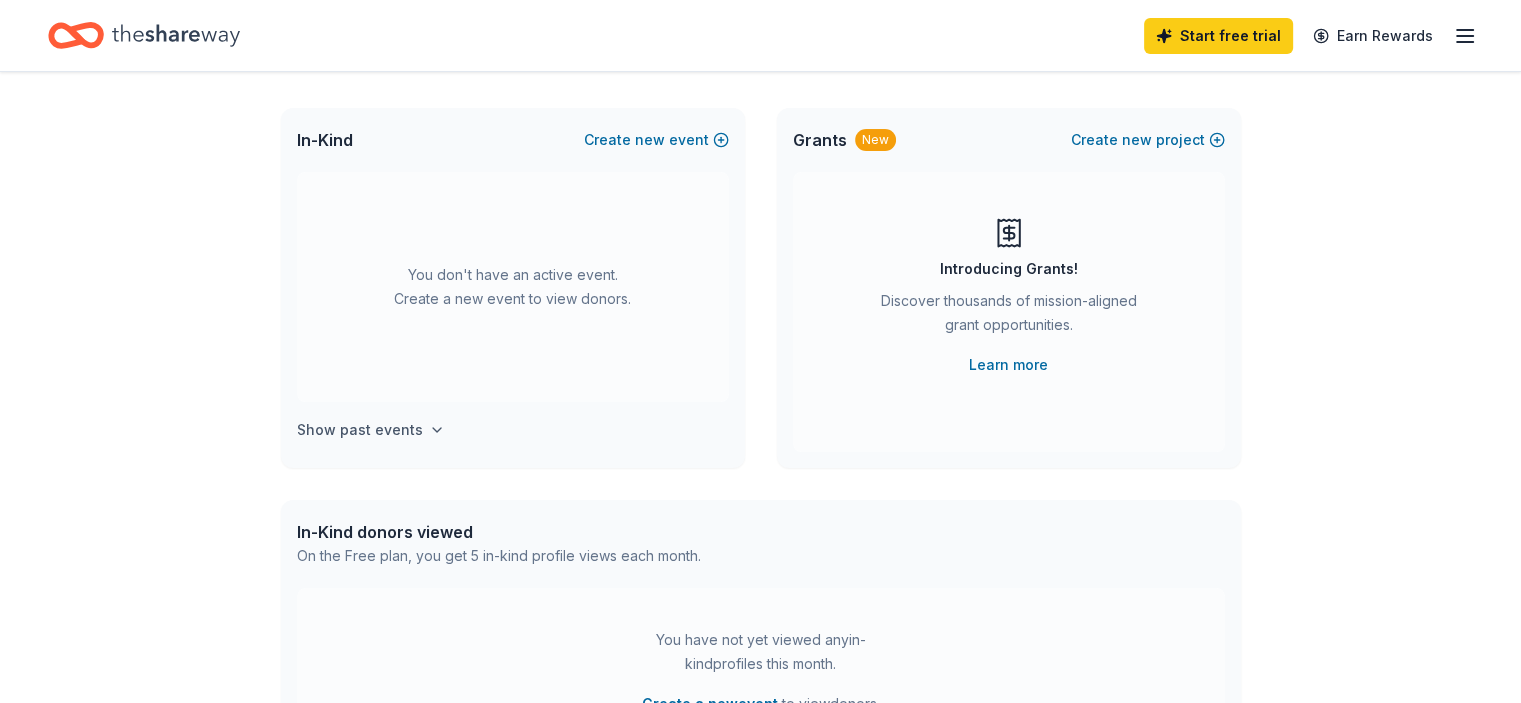 click 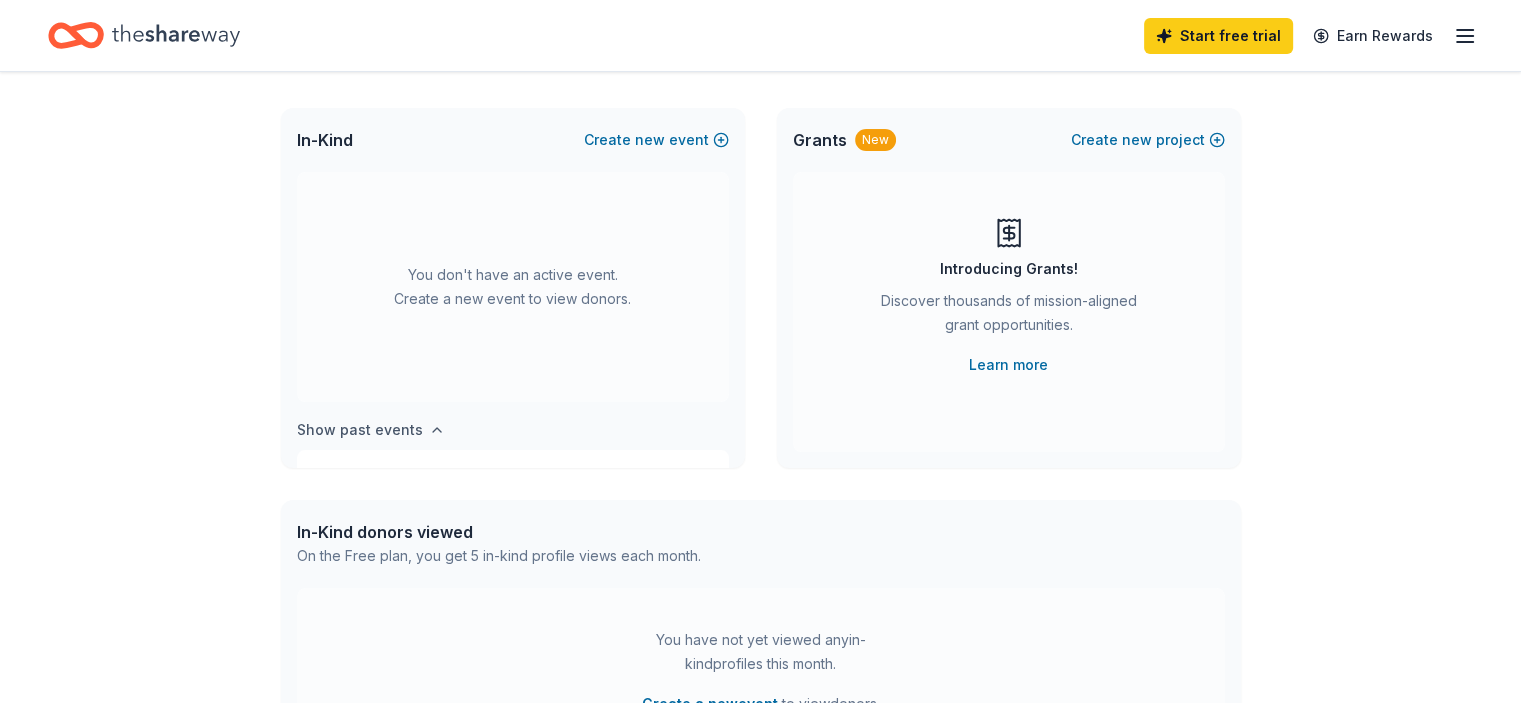 scroll, scrollTop: 165, scrollLeft: 0, axis: vertical 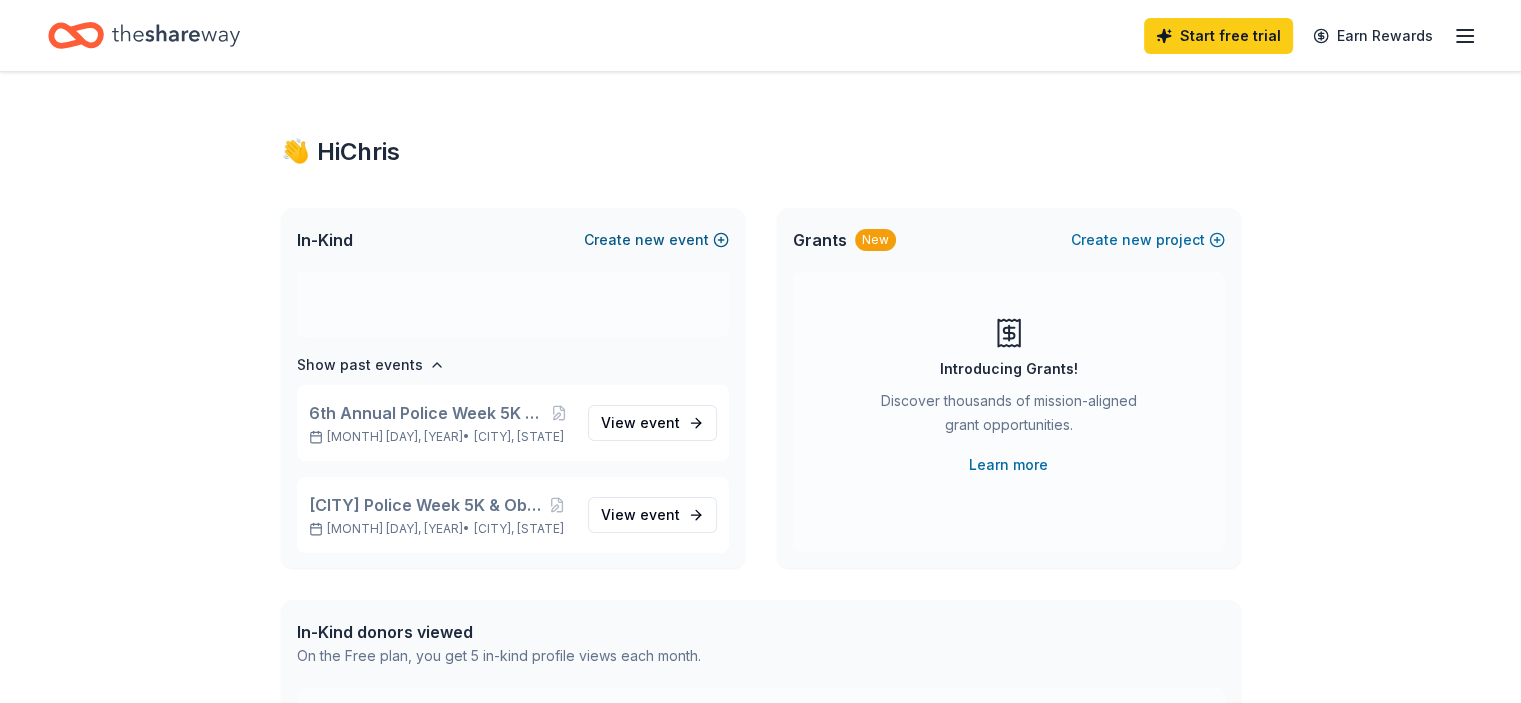 click on "Create  new  event" at bounding box center (656, 240) 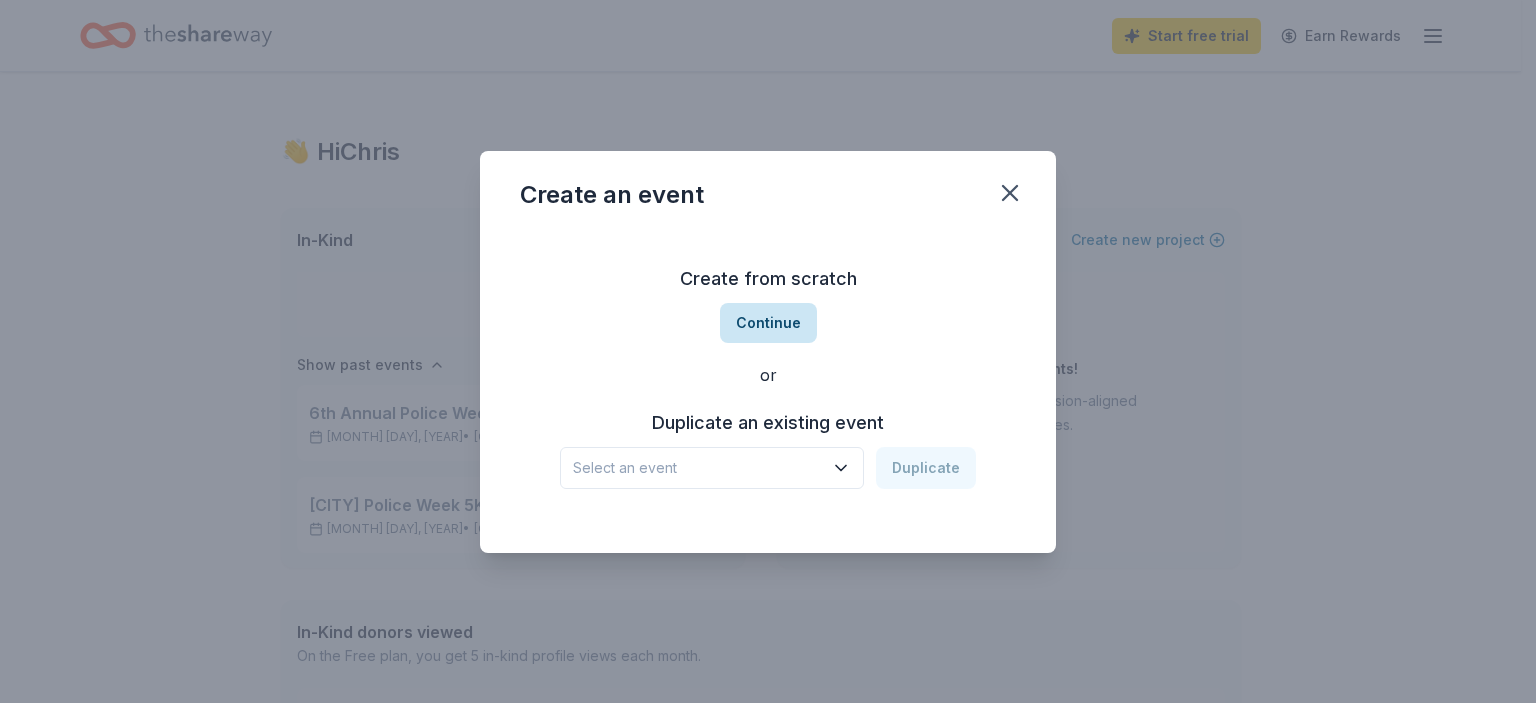 click on "Continue" at bounding box center [768, 323] 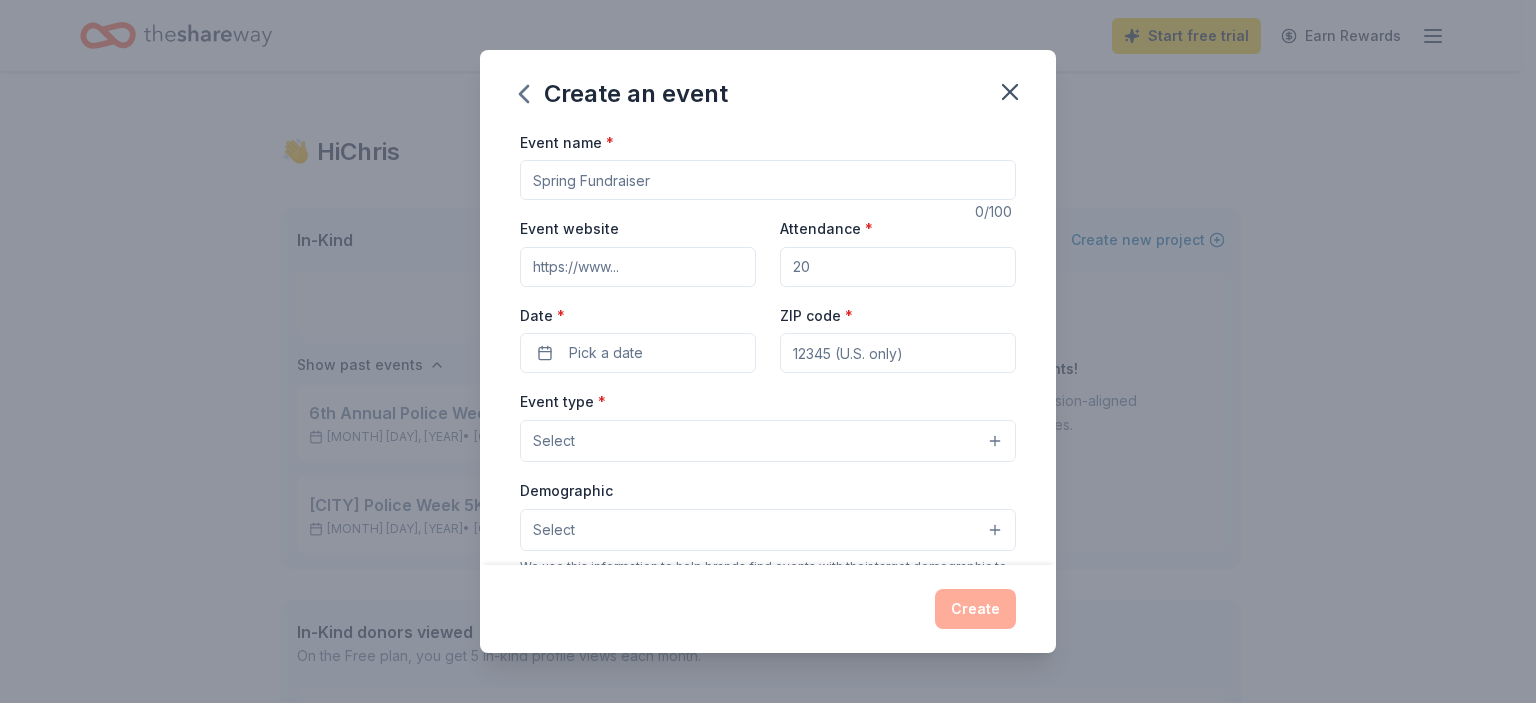 click on "Event name *" at bounding box center (768, 180) 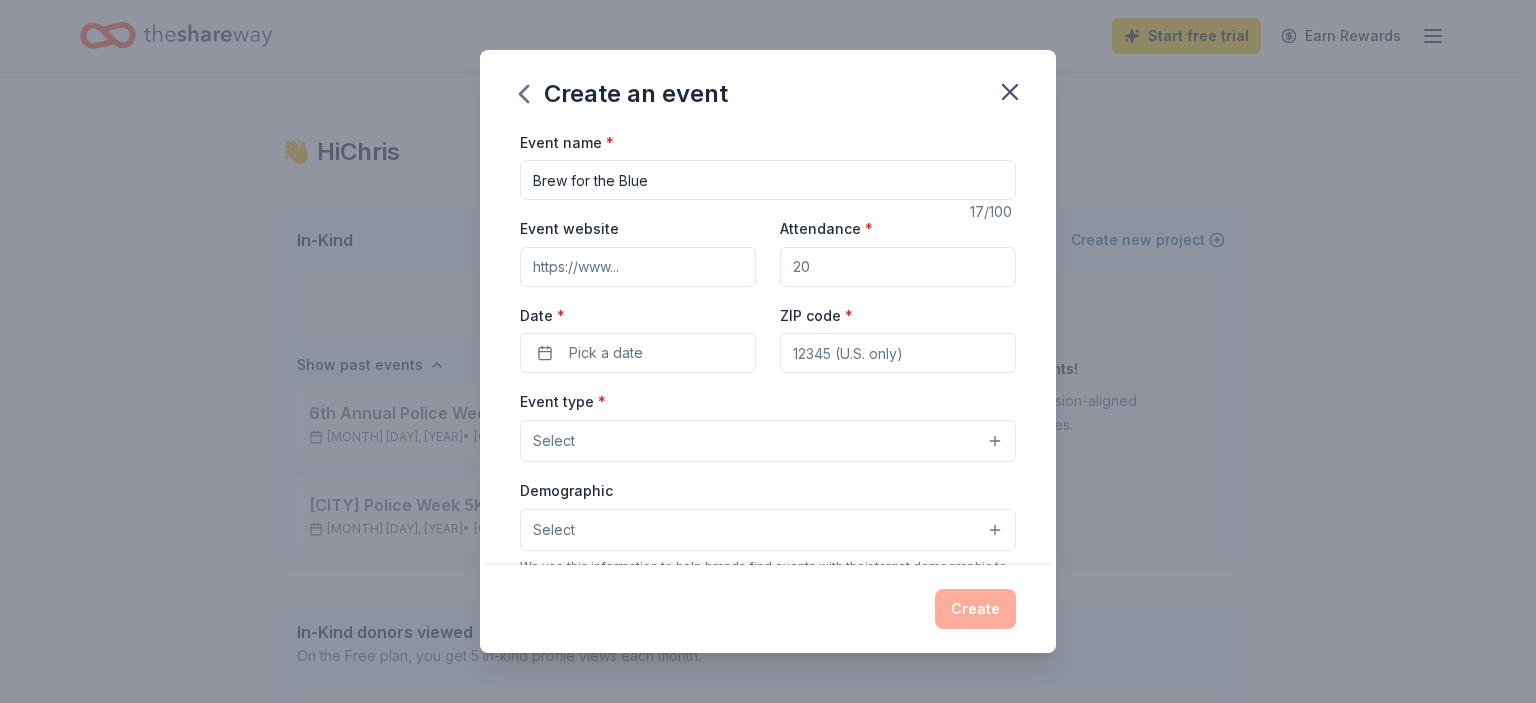 type on "Brew for the Blue" 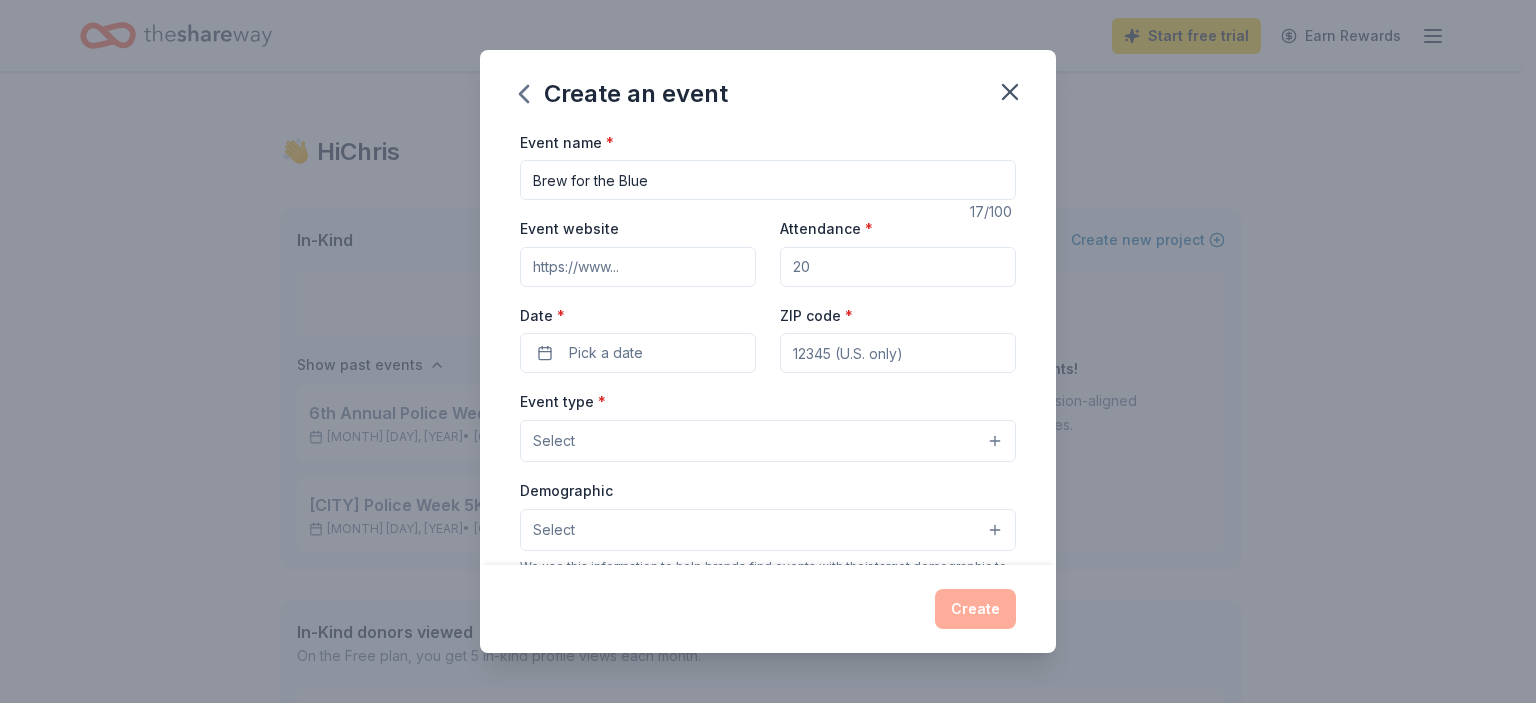 paste on "https://www.bartlettpolicecharitablefoundation.org/" 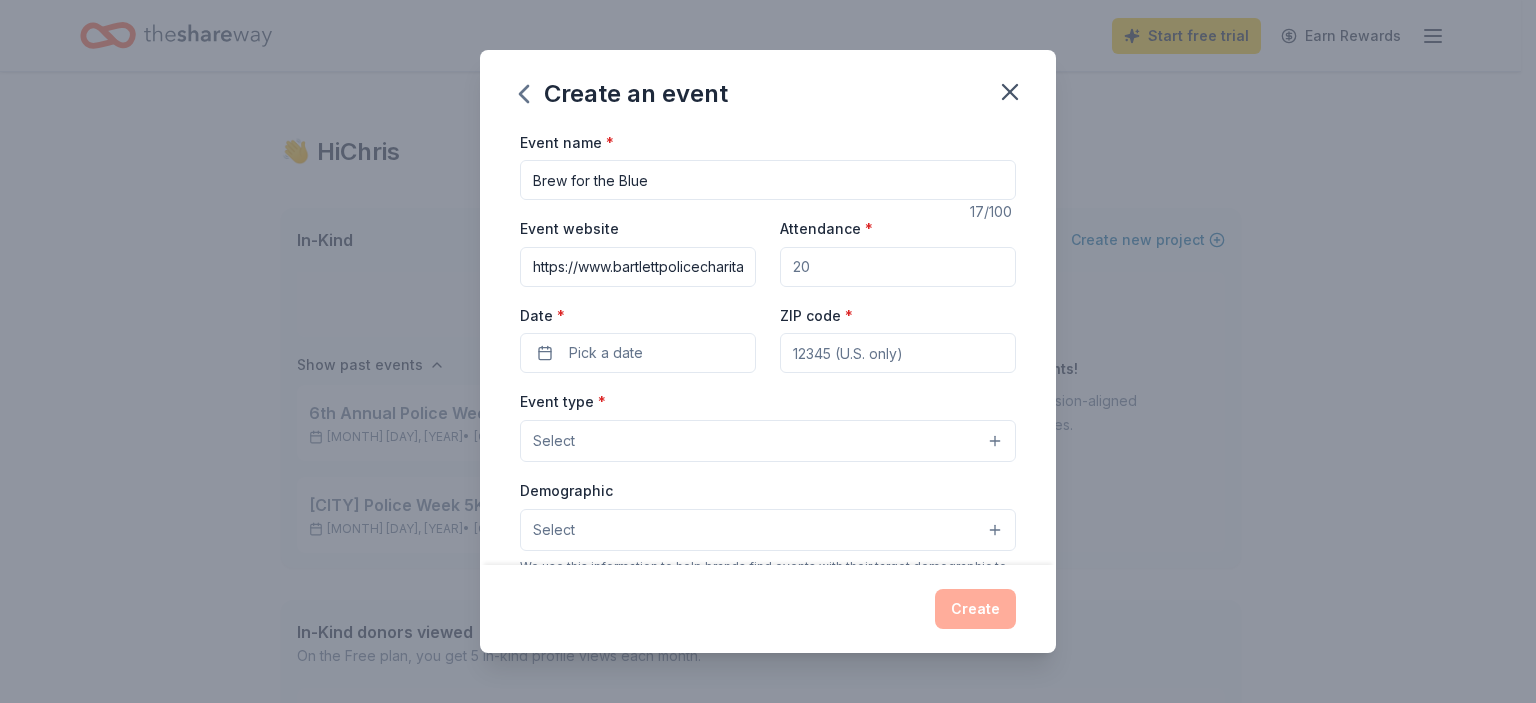scroll, scrollTop: 0, scrollLeft: 136, axis: horizontal 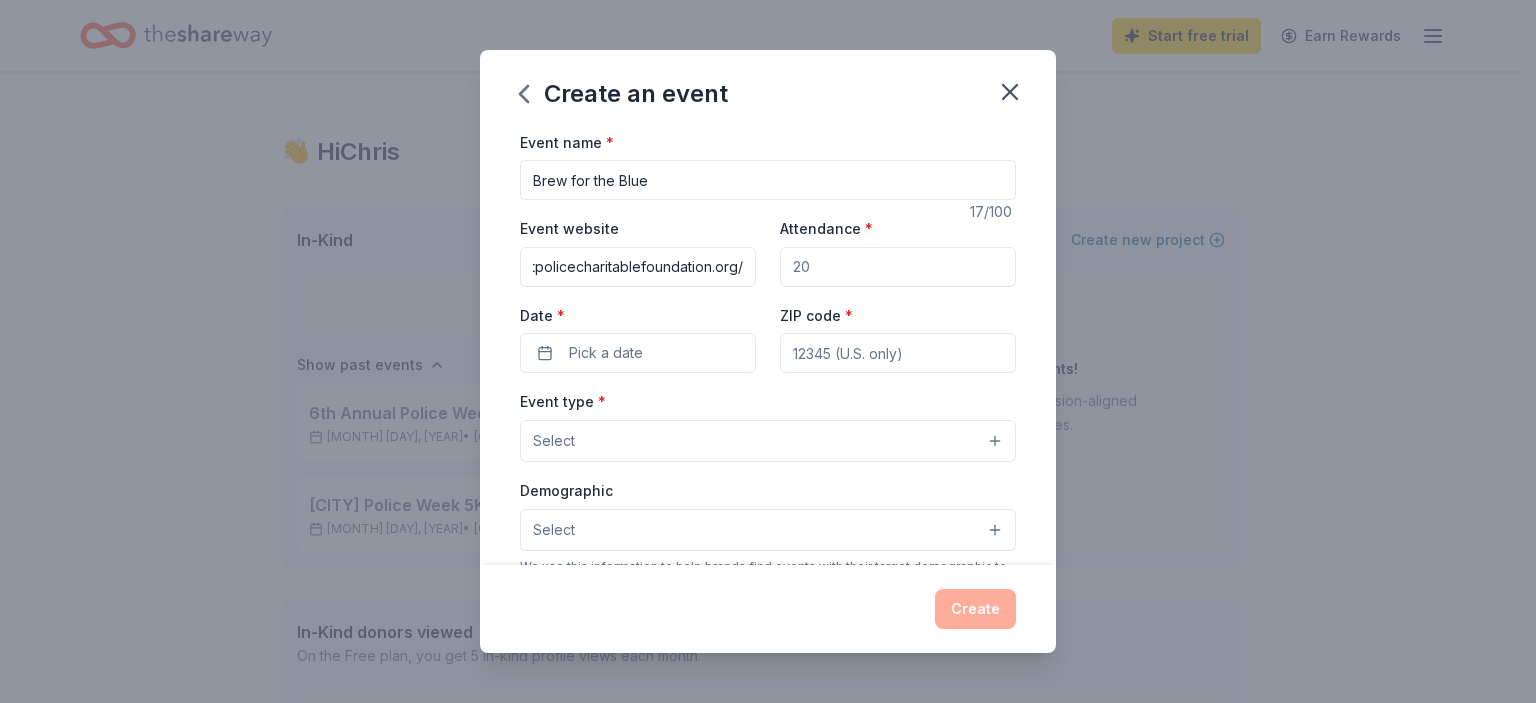 type on "https://www.bartlettpolicecharitablefoundation.org/" 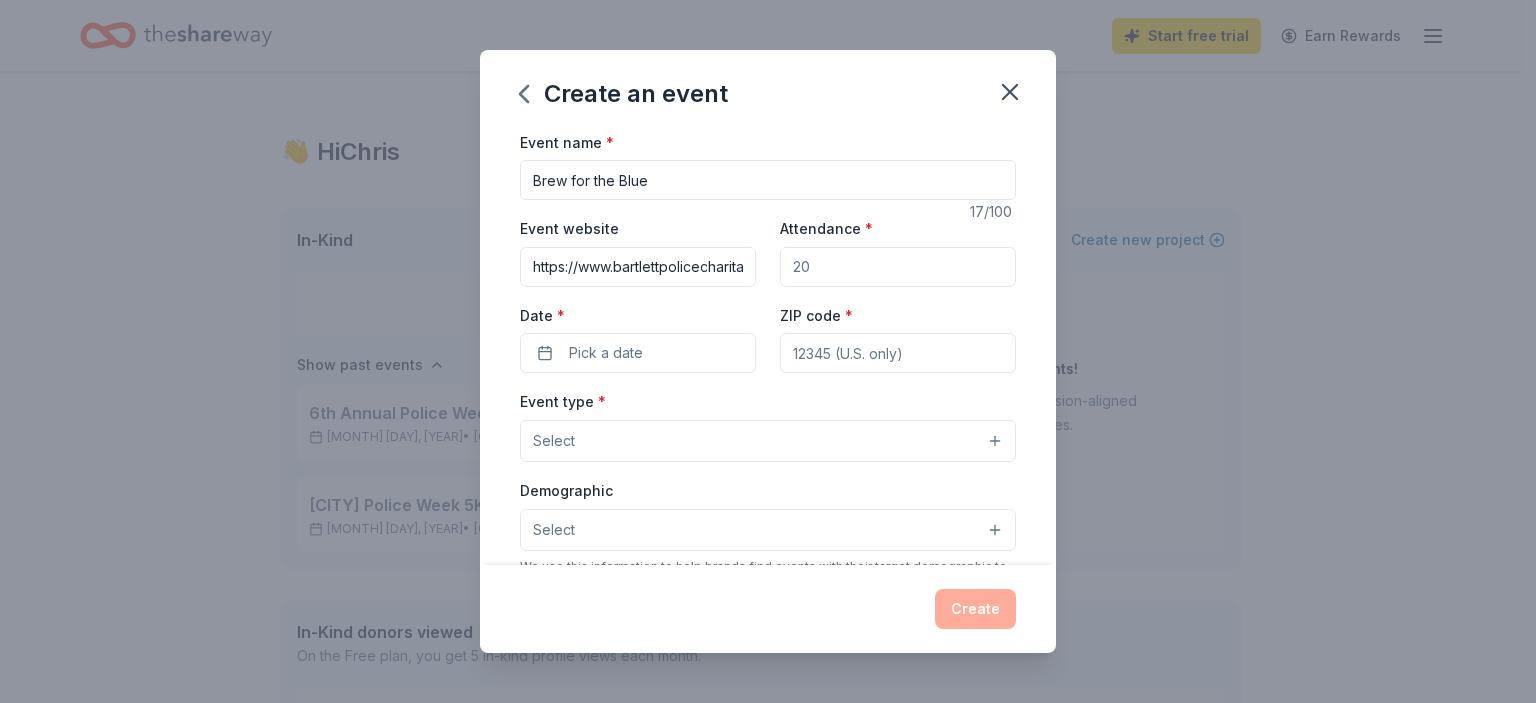 click on "Attendance *" at bounding box center [898, 267] 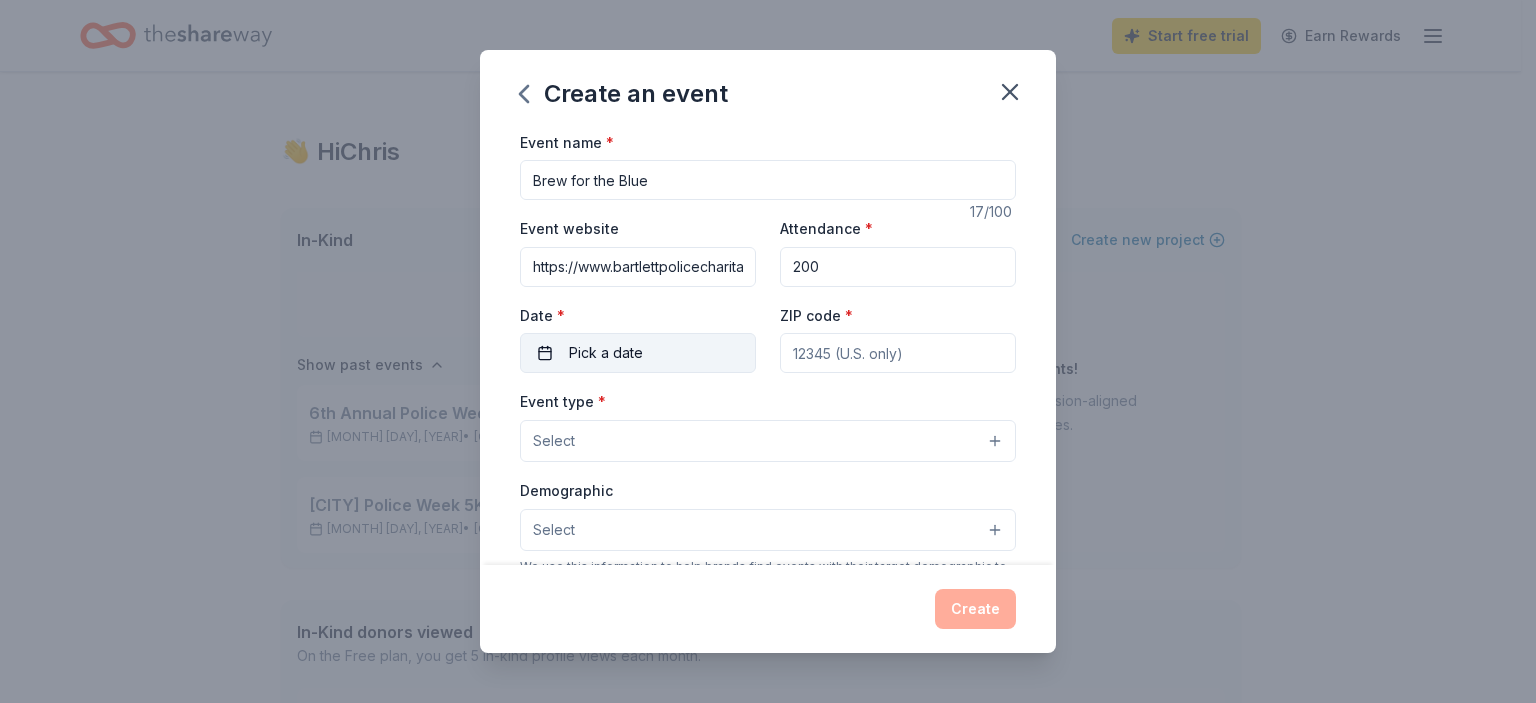 type on "200" 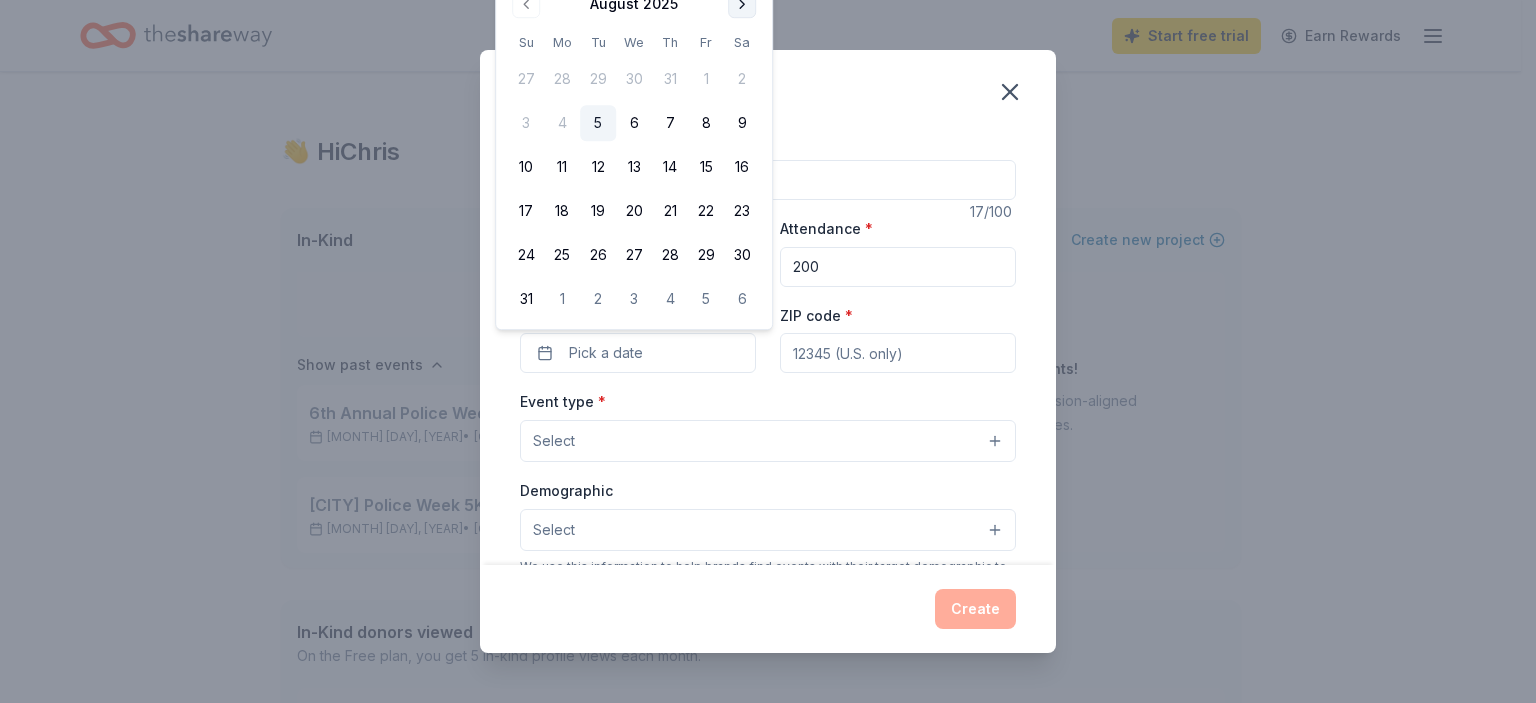 click at bounding box center (742, 4) 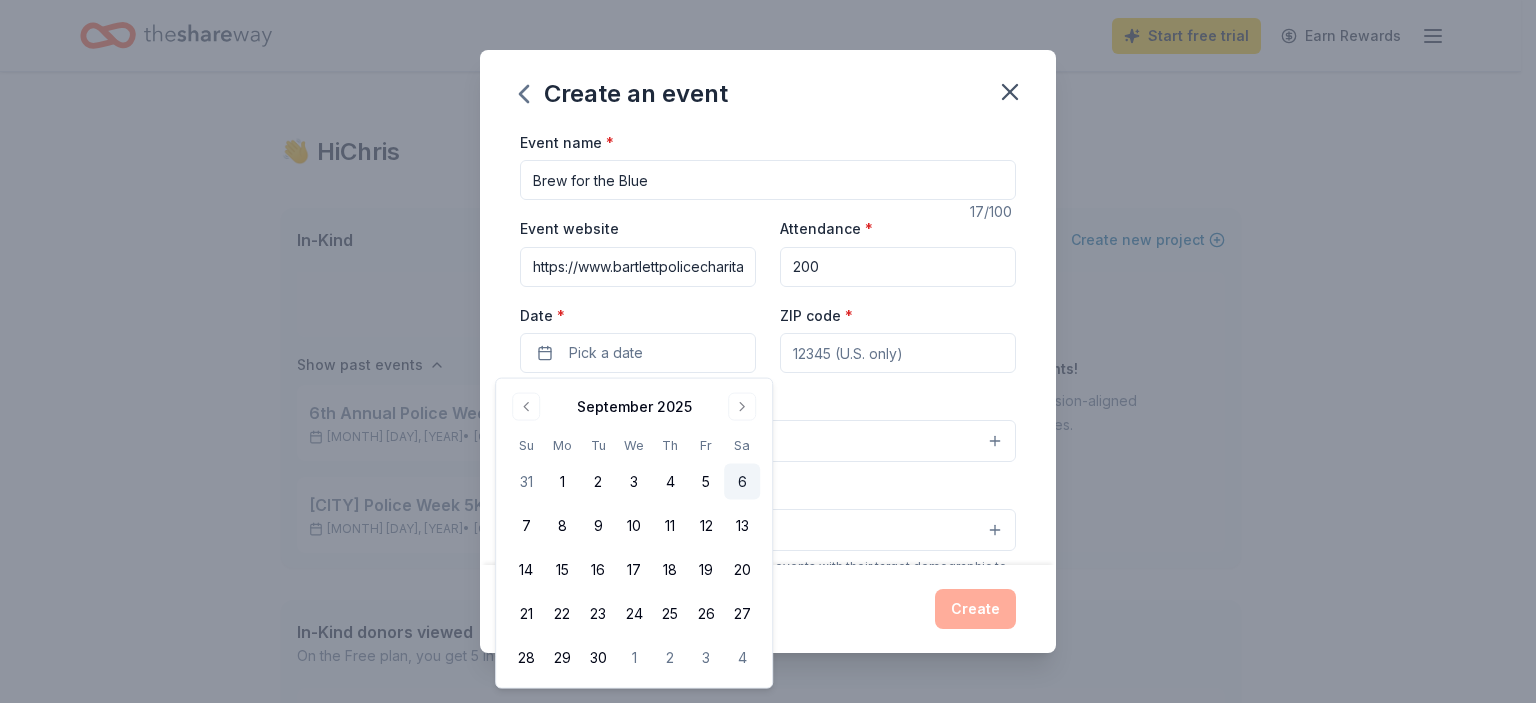 click on "6" at bounding box center (742, 482) 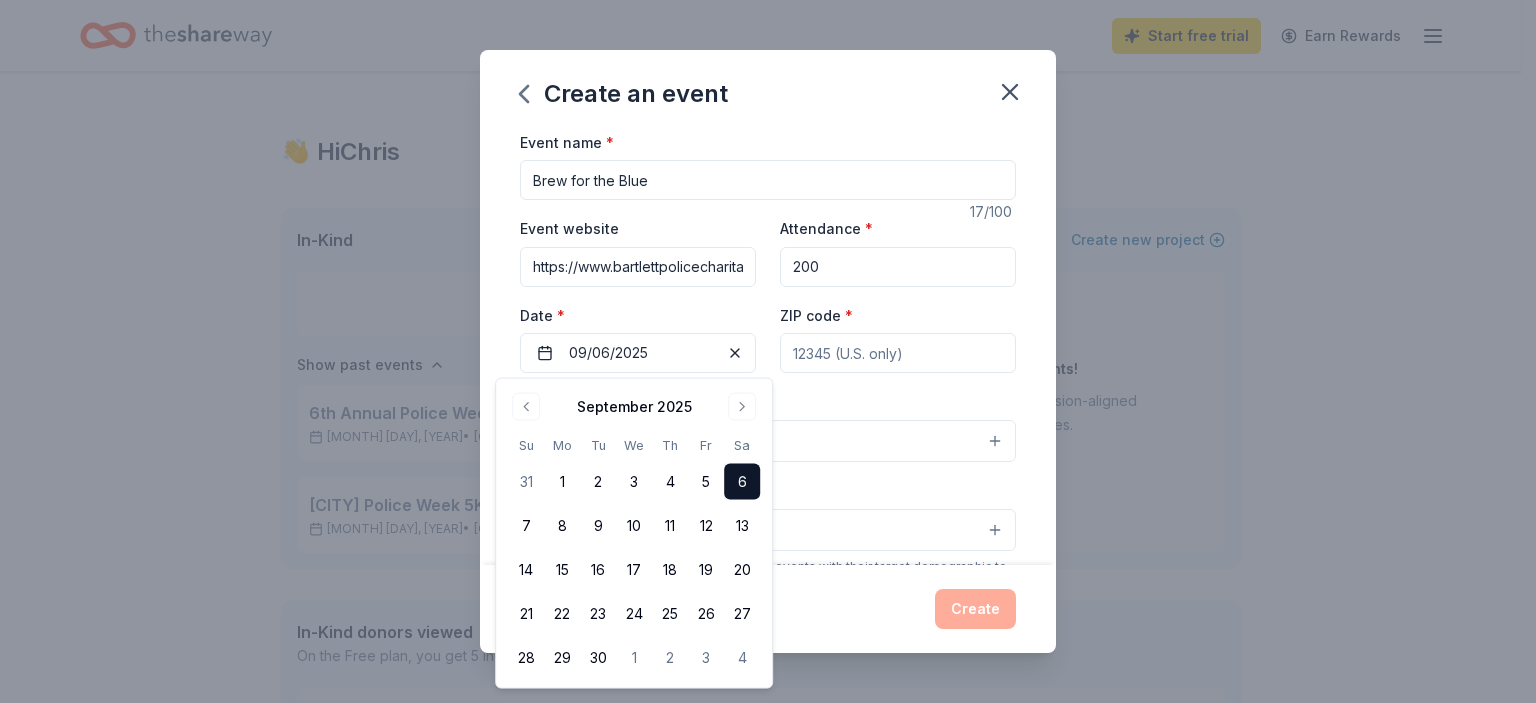 click on "ZIP code *" at bounding box center (898, 353) 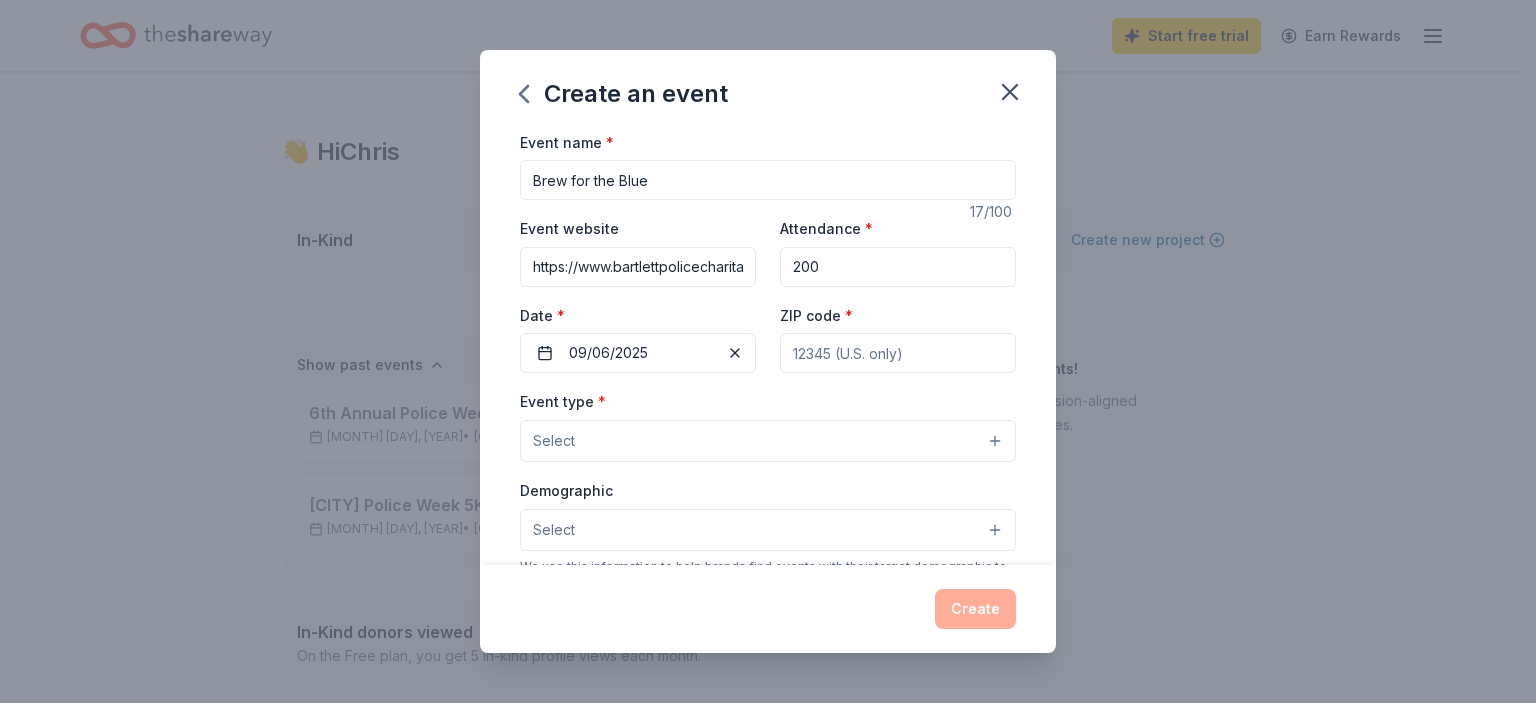 type on "[ZIPCODE]" 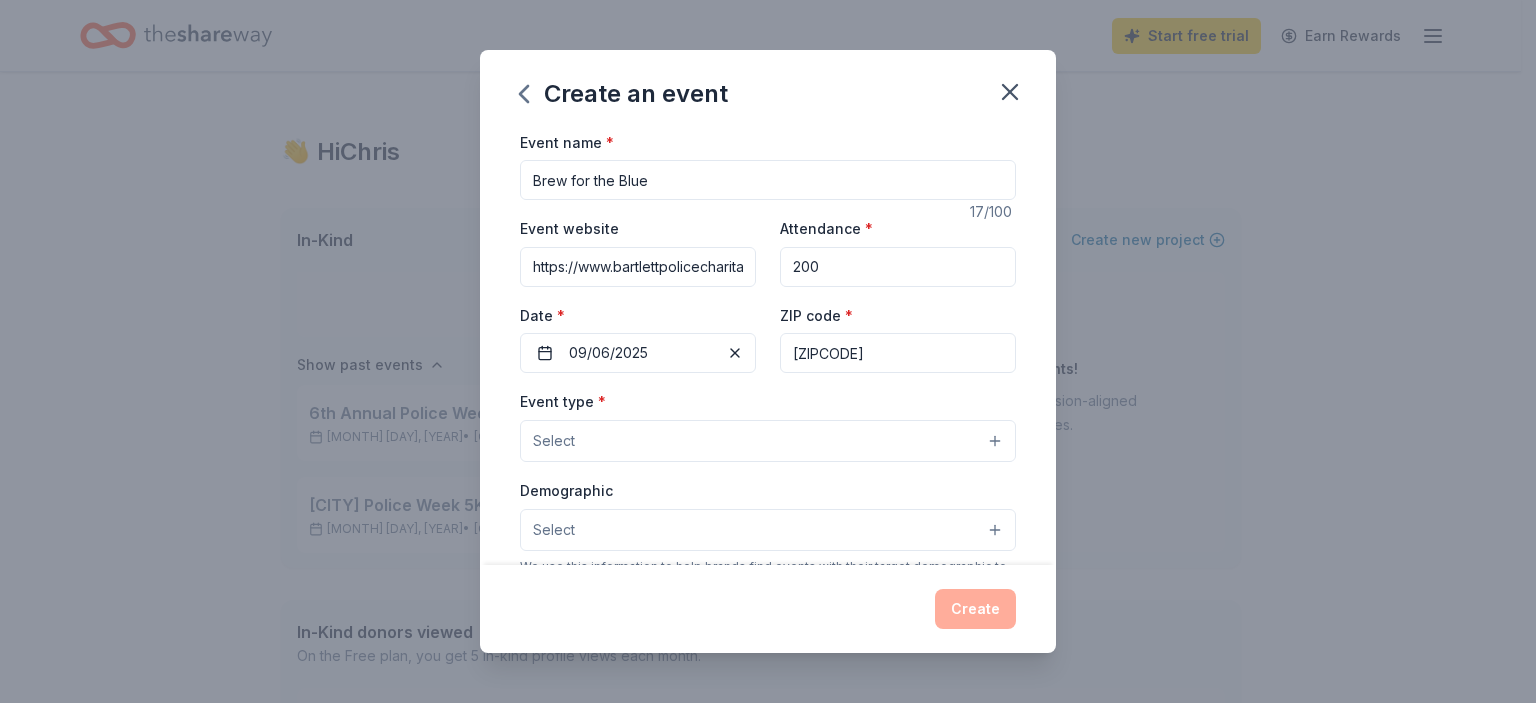 type on "[NUMBER] [STREET]" 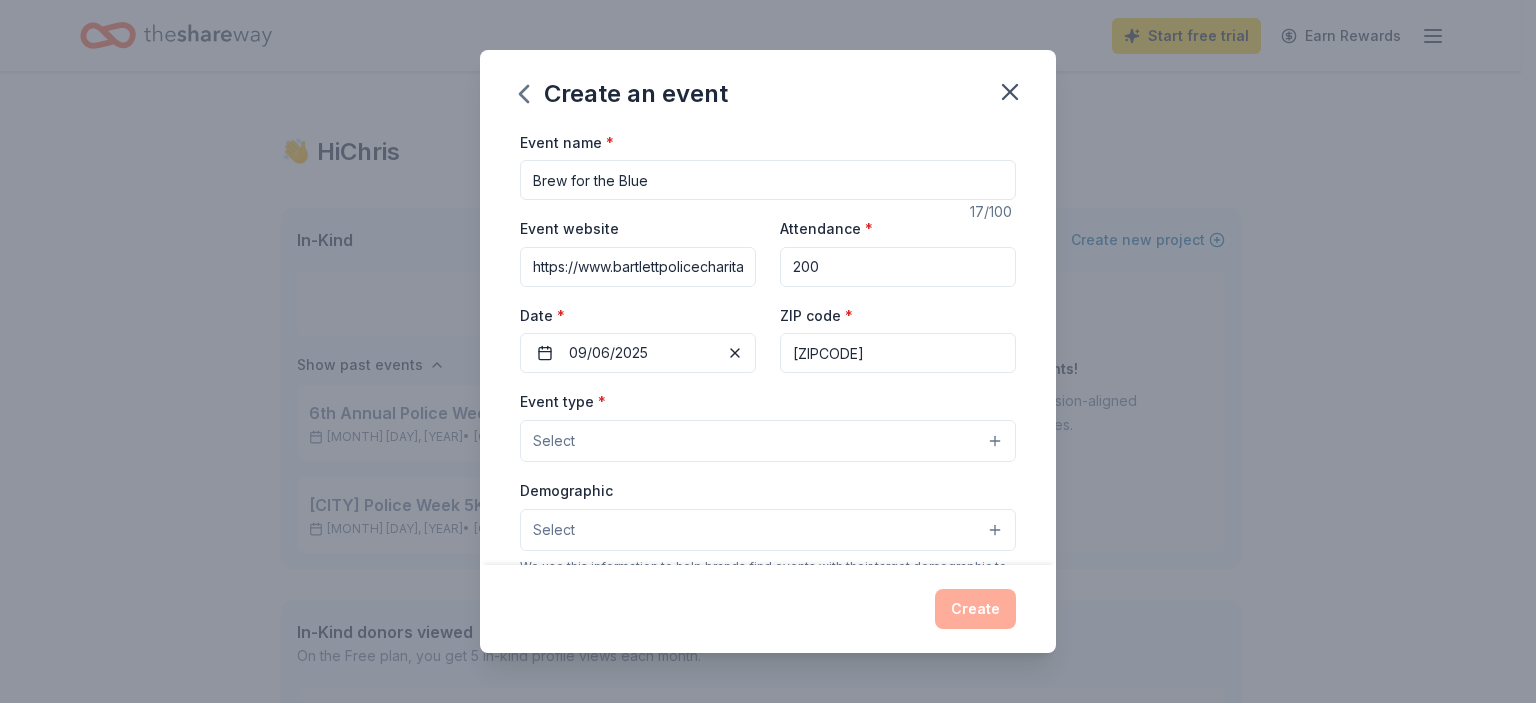 click on "Select" at bounding box center (768, 441) 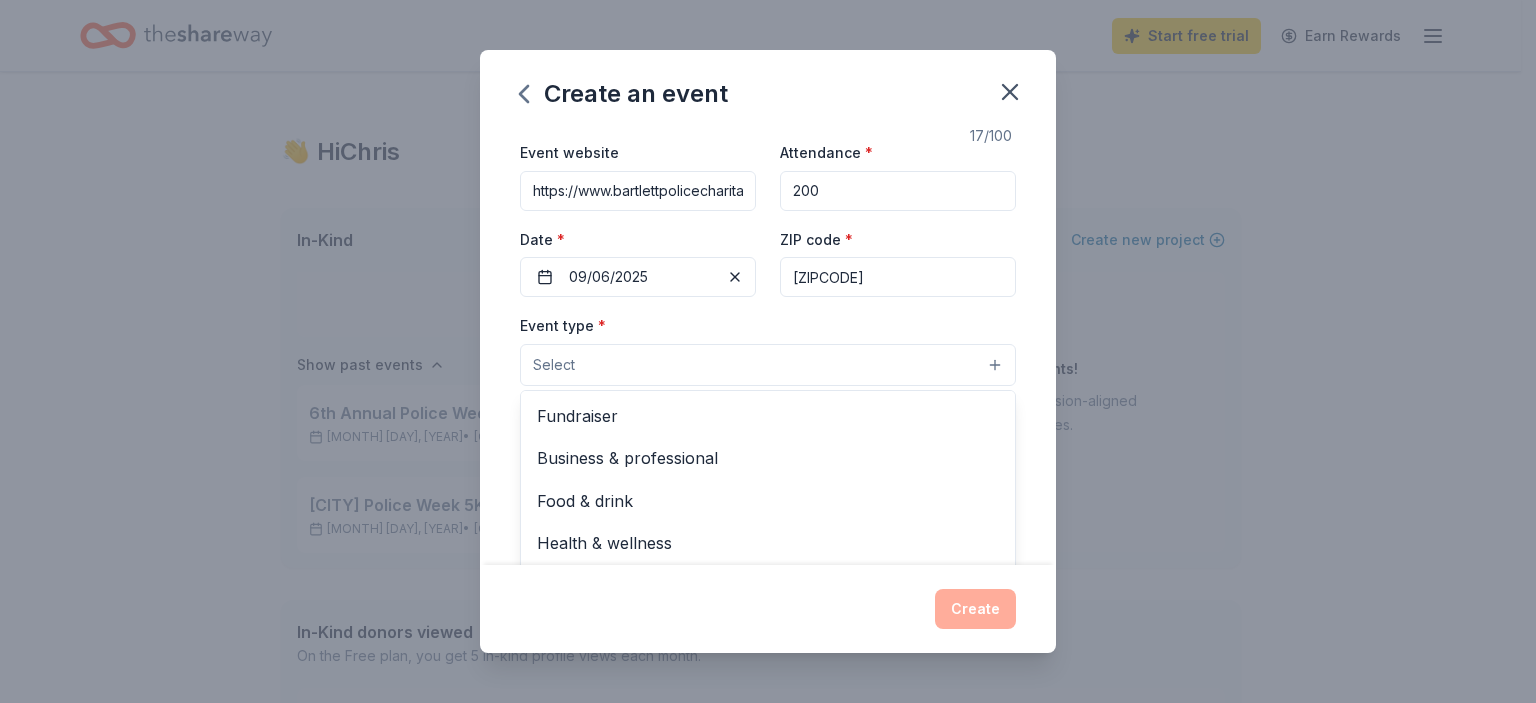 scroll, scrollTop: 200, scrollLeft: 0, axis: vertical 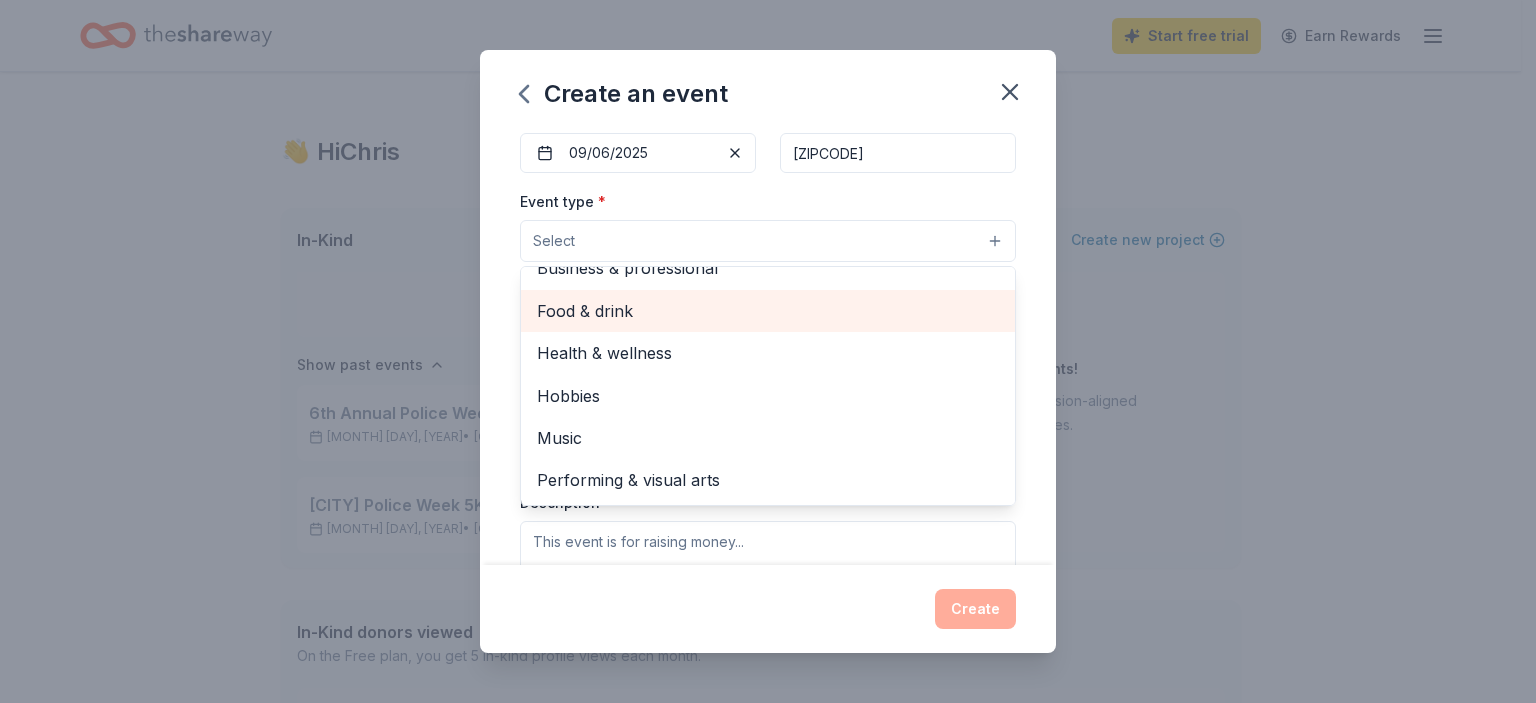click on "Food & drink" at bounding box center (768, 311) 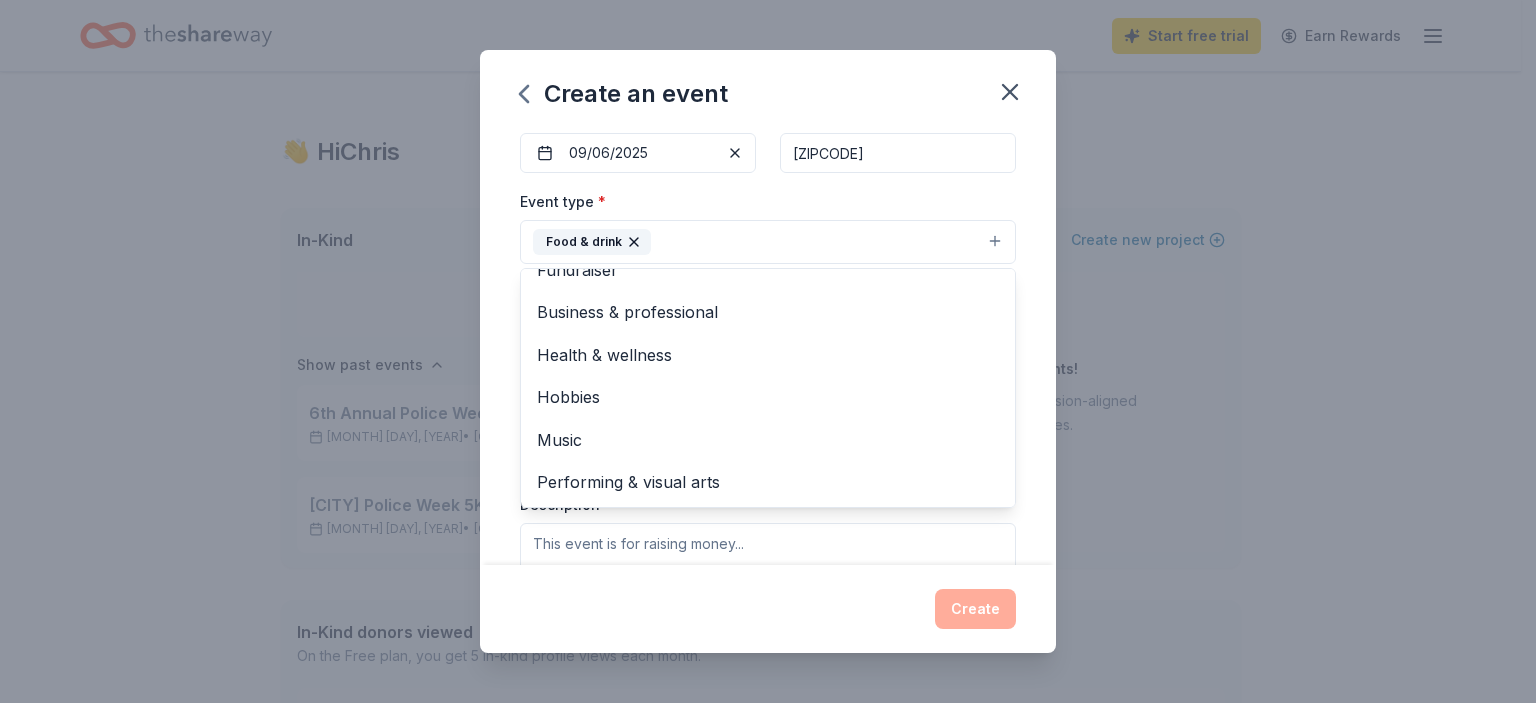 click on "Event name * Brew for the Blue 17 /100 Event website https://www.bartlettpolicecharitablefoundation.org/ Attendance * 200 Date * [MONTH]/[DAY]/[YEAR] ZIP code * [ZIPCODE] Event type * Food & drink Fundraiser Business & professional Health & wellness Hobbies Music Performing & visual arts Demographic Select We use this information to help brands find events with their target demographic to sponsor their products. Mailing address [NUMBER] [STREET] Apt/unit Description What are you looking for? * Auction & raffle Meals Snacks Desserts Alcohol Beverages Send me reminders Email me reminders of donor application deadlines Recurring event" at bounding box center [768, 348] 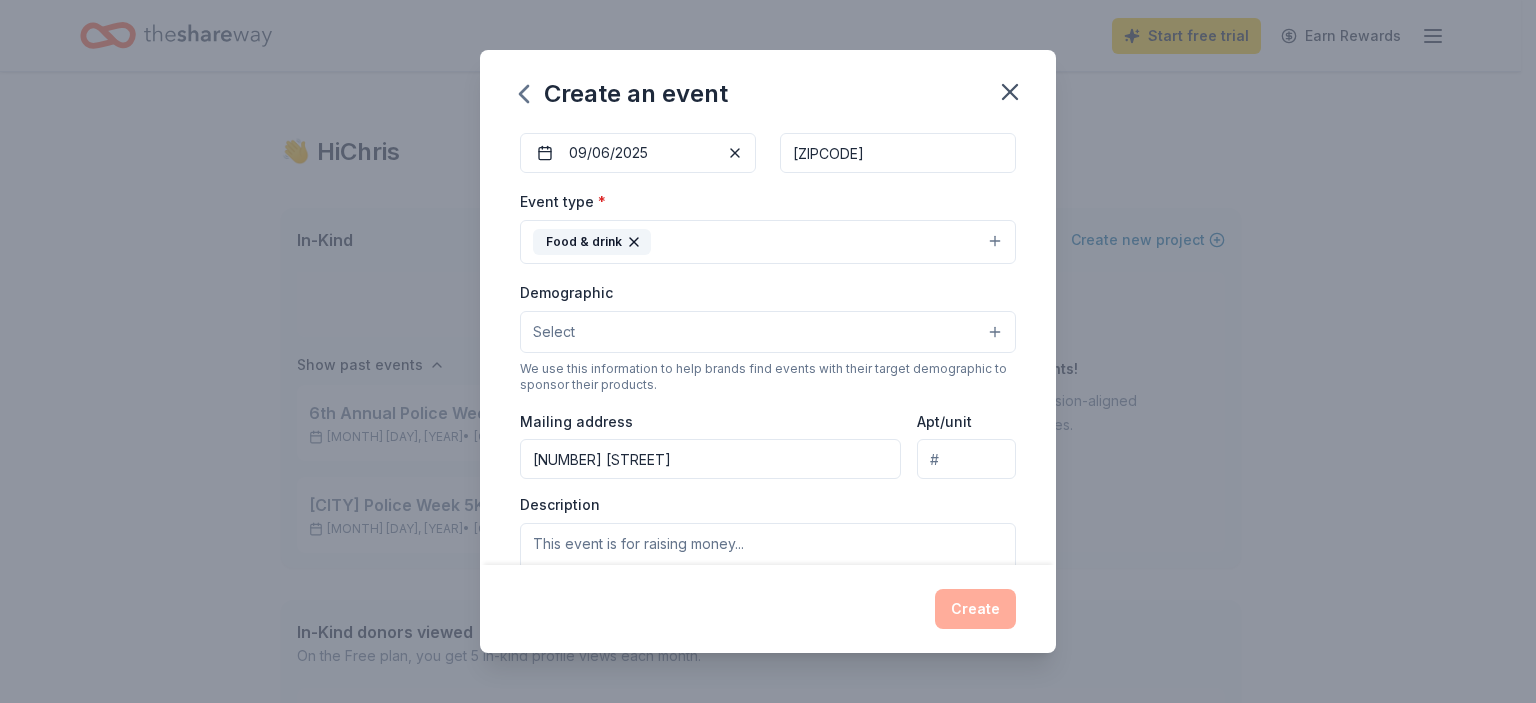 click on "Select" at bounding box center (768, 332) 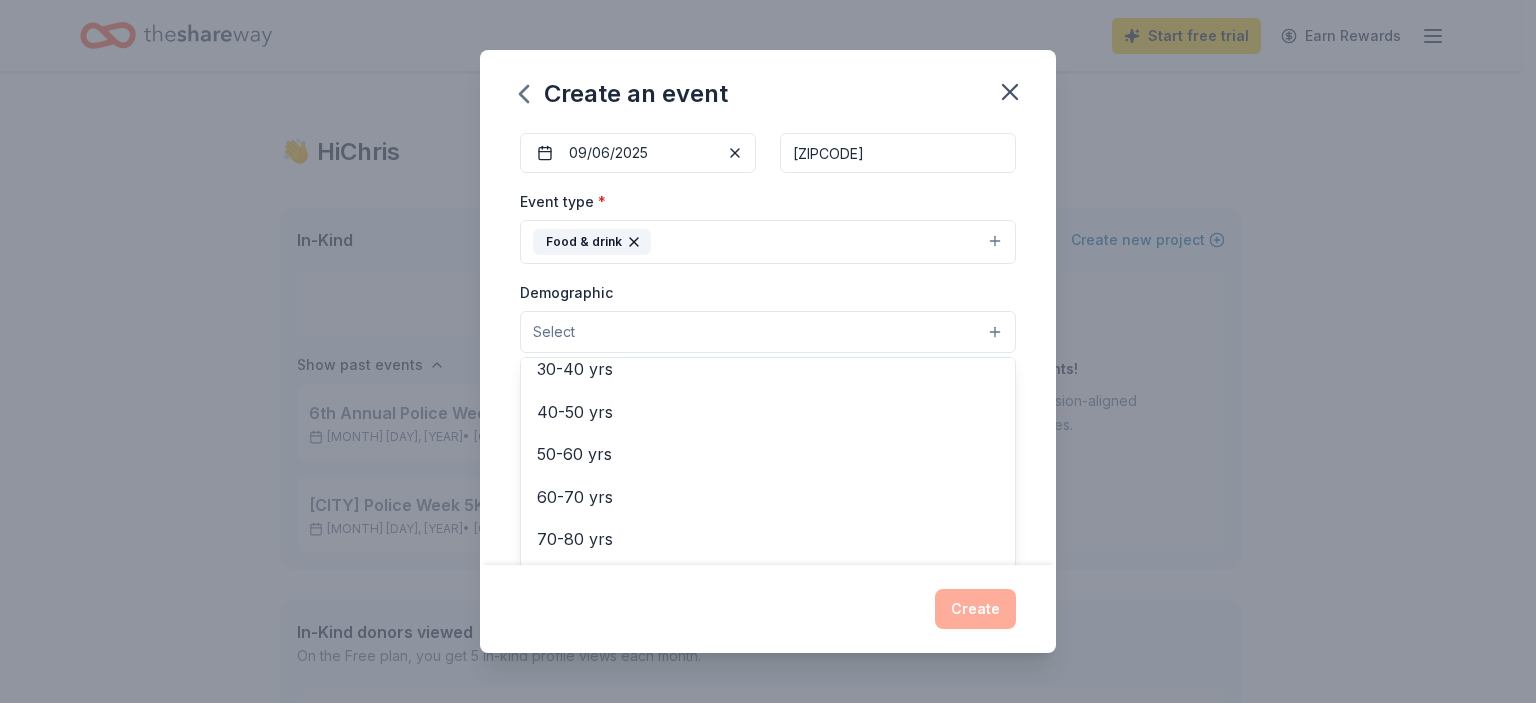 scroll, scrollTop: 320, scrollLeft: 0, axis: vertical 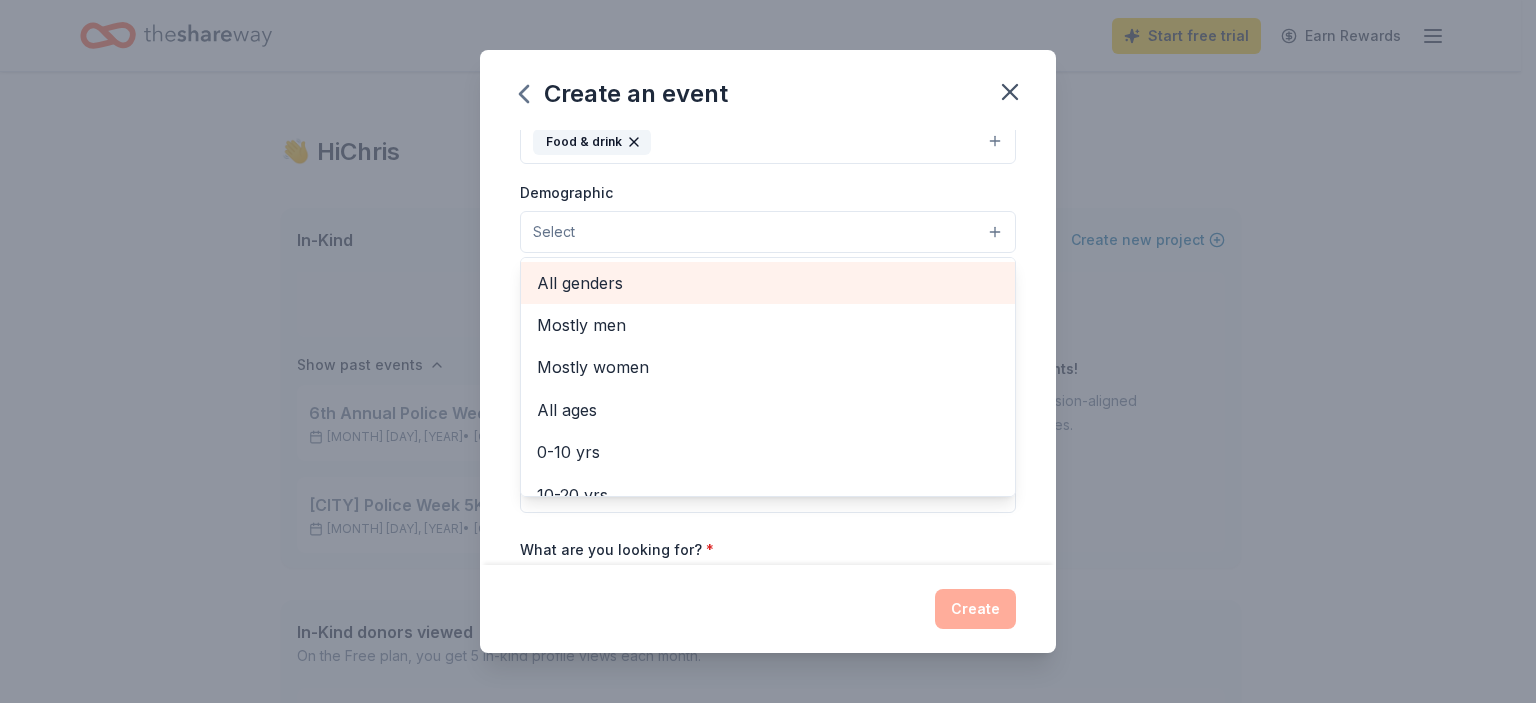 click on "All genders" at bounding box center (768, 283) 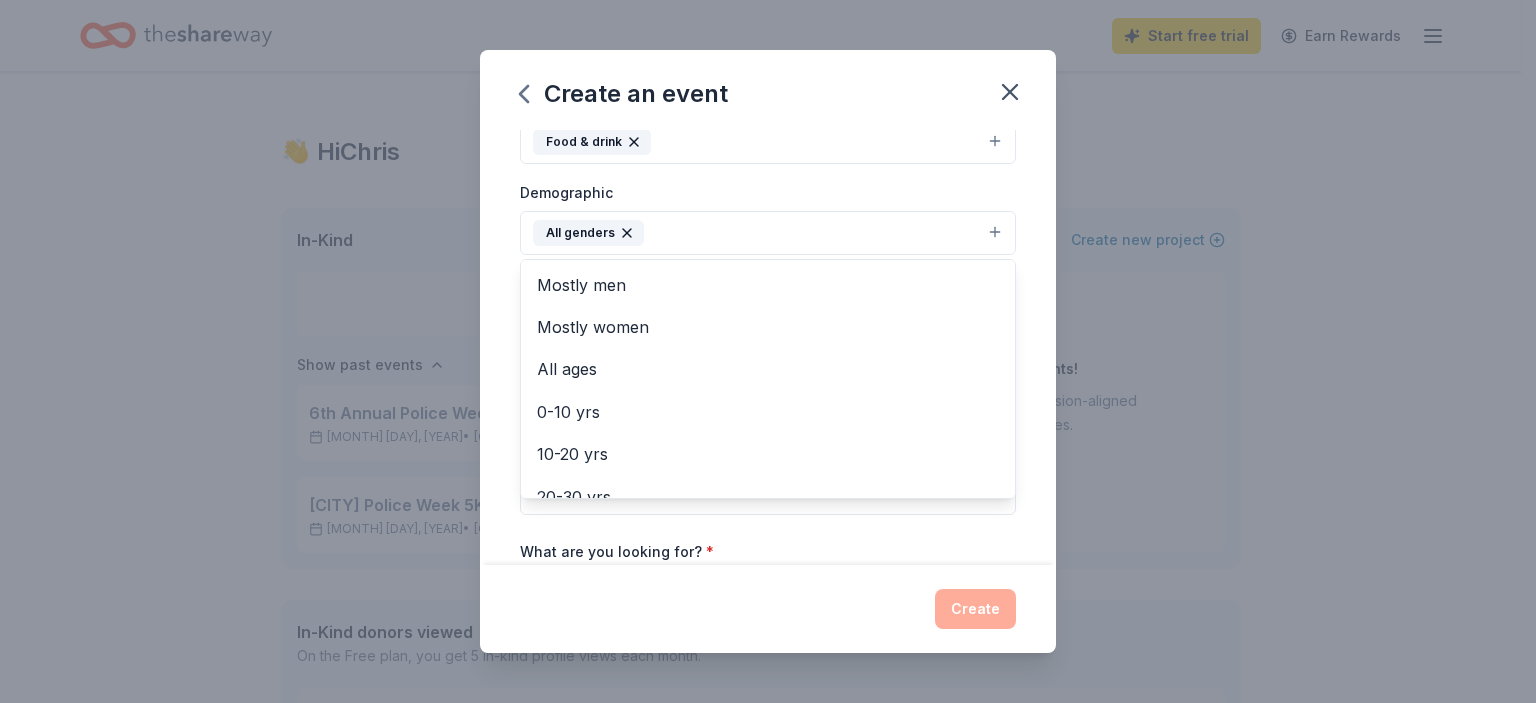 click on "Event name * Brew for the Blue 17 /100 Event website https://www.bartlettpolicecharitablefoundation.org/ Attendance * 200 Date * [MONTH]/[DAY]/[YEAR] ZIP code * [ZIPCODE] Event type * Food & drink Demographic All genders Mostly men Mostly women All ages 0-10 yrs 10-20 yrs 20-30 yrs 30-40 yrs 40-50 yrs 50-60 yrs 60-70 yrs 70-80 yrs 80+ yrs We use this information to help brands find events with their target demographic to sponsor their products. Mailing address [NUMBER] [STREET] Apt/unit Description What are you looking for? * Auction & raffle Meals Snacks Desserts Alcohol Beverages Send me reminders Email me reminders of donor application deadlines Recurring event" at bounding box center (768, 348) 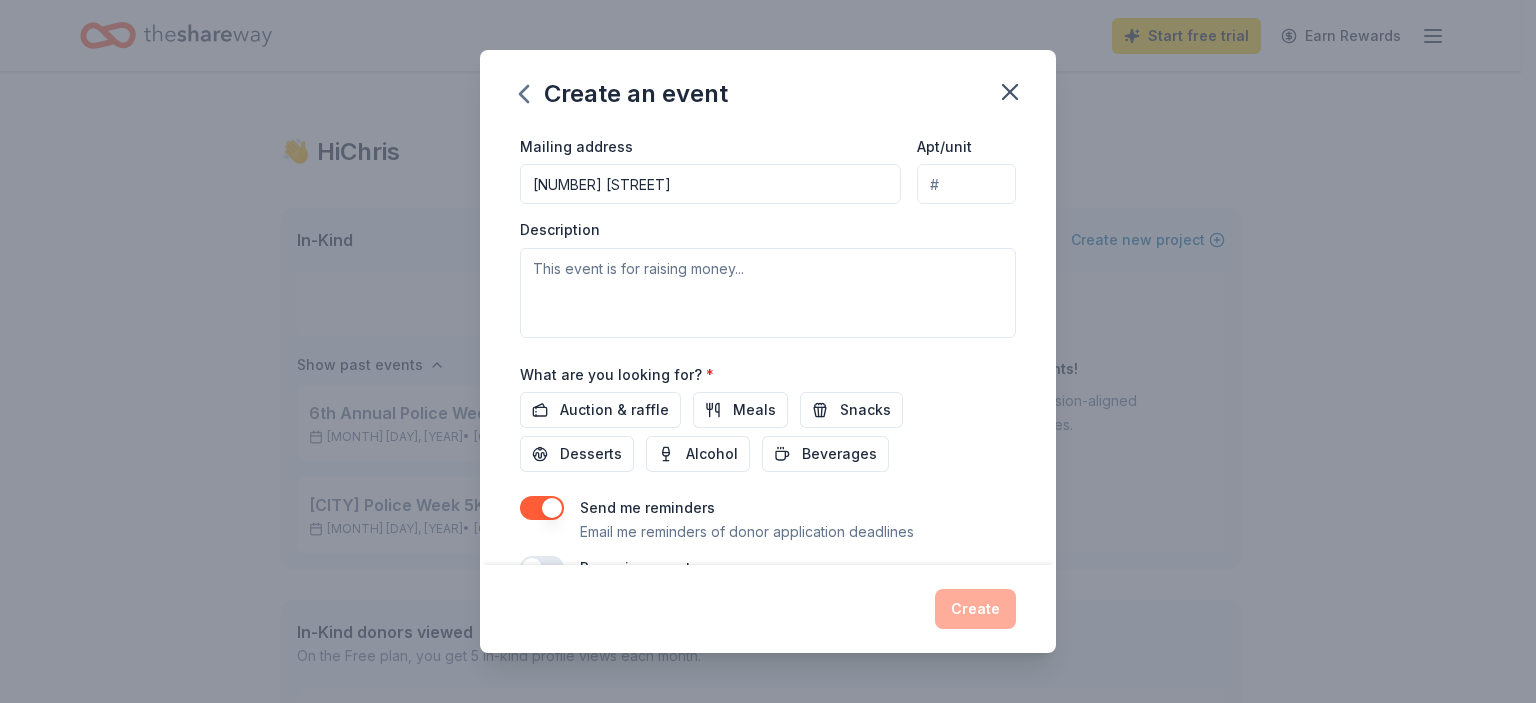 scroll, scrollTop: 500, scrollLeft: 0, axis: vertical 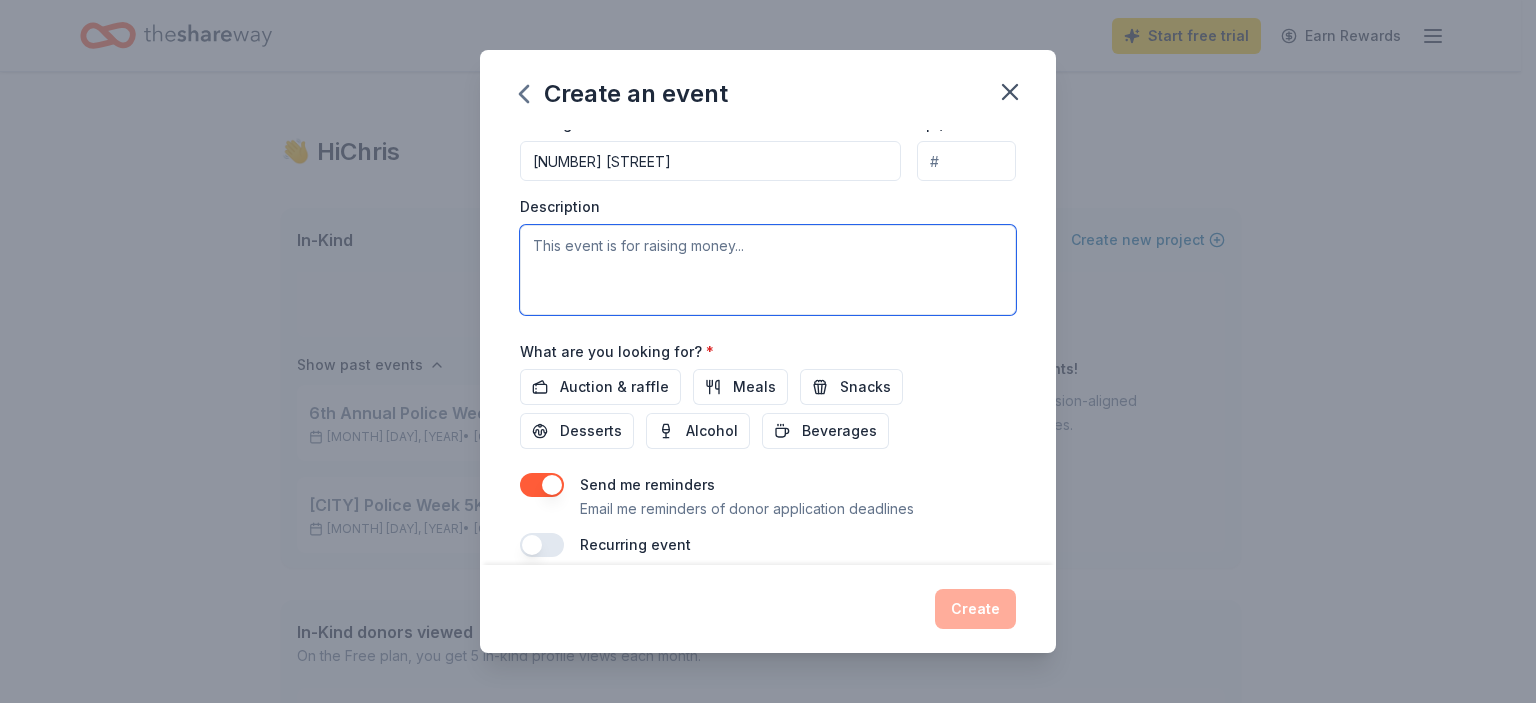 click at bounding box center [768, 270] 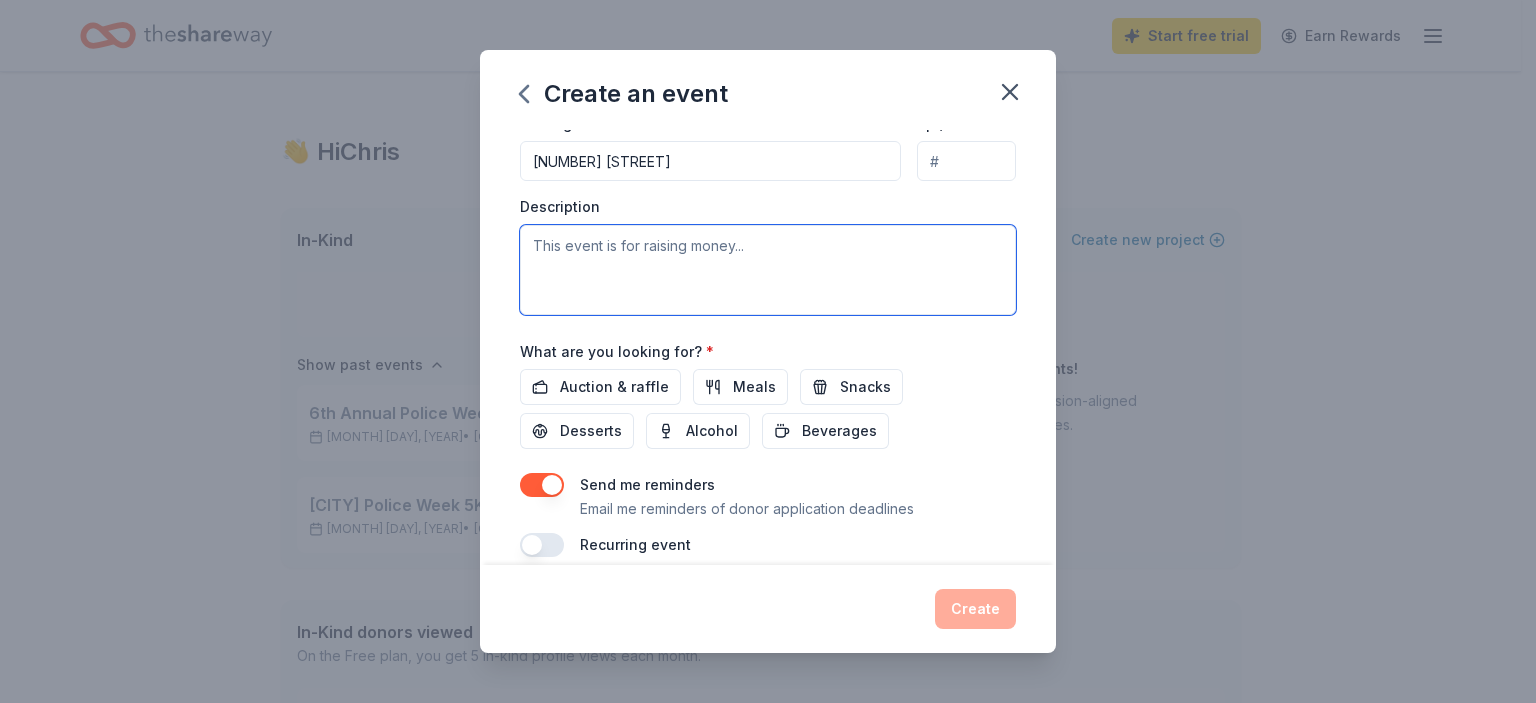paste on "oin us for the Second Annual Brew for the Blue, sponsored by The [CITY] Police Charitable Foundation!
We're raising a glass for a cause on Saturday, [MONTH] [DAY] from Noon to 6 PM at Grind City Brewery, with stunning views of the beautiful Mississippi River!
All proceeds and donations will benefit the children of [PERSON]. Let’s come together and raise a glass for a great cause!" 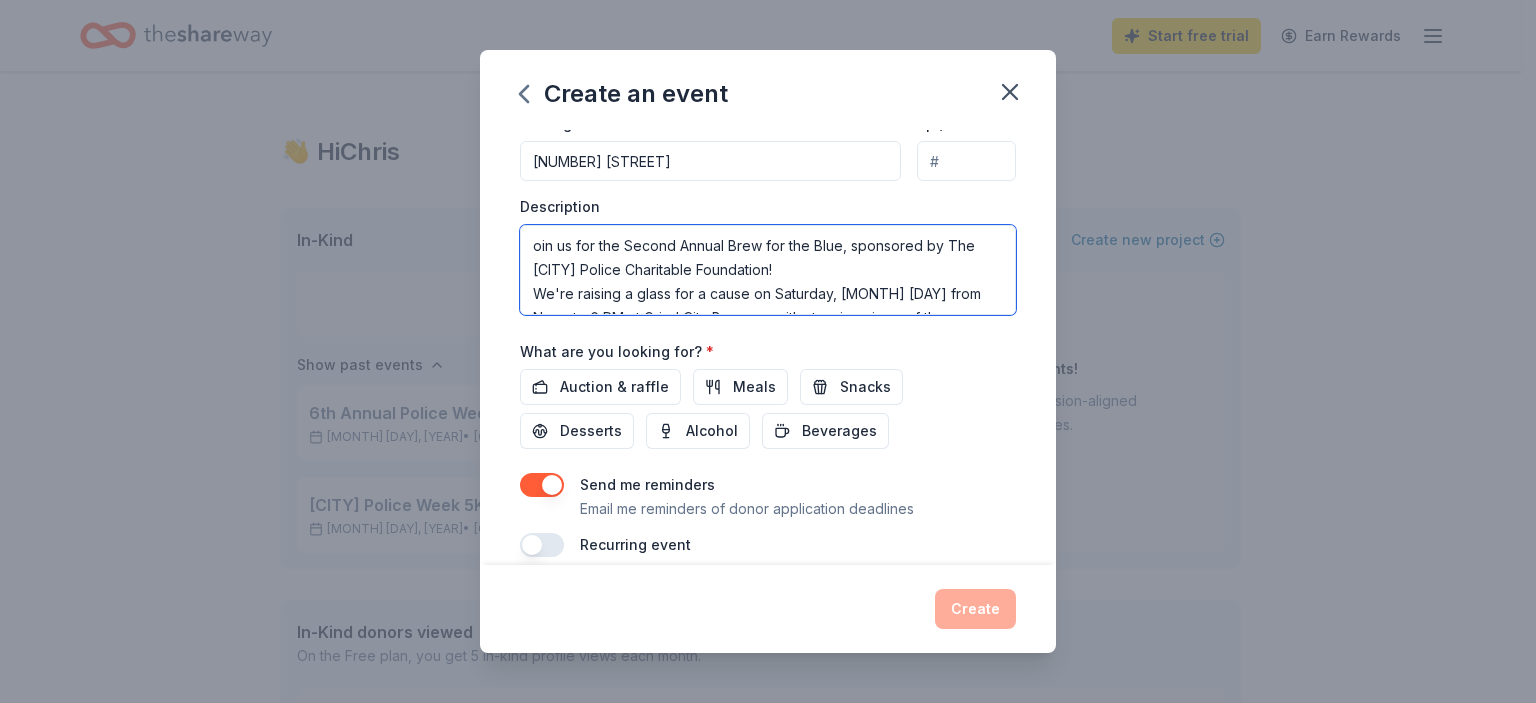 scroll, scrollTop: 84, scrollLeft: 0, axis: vertical 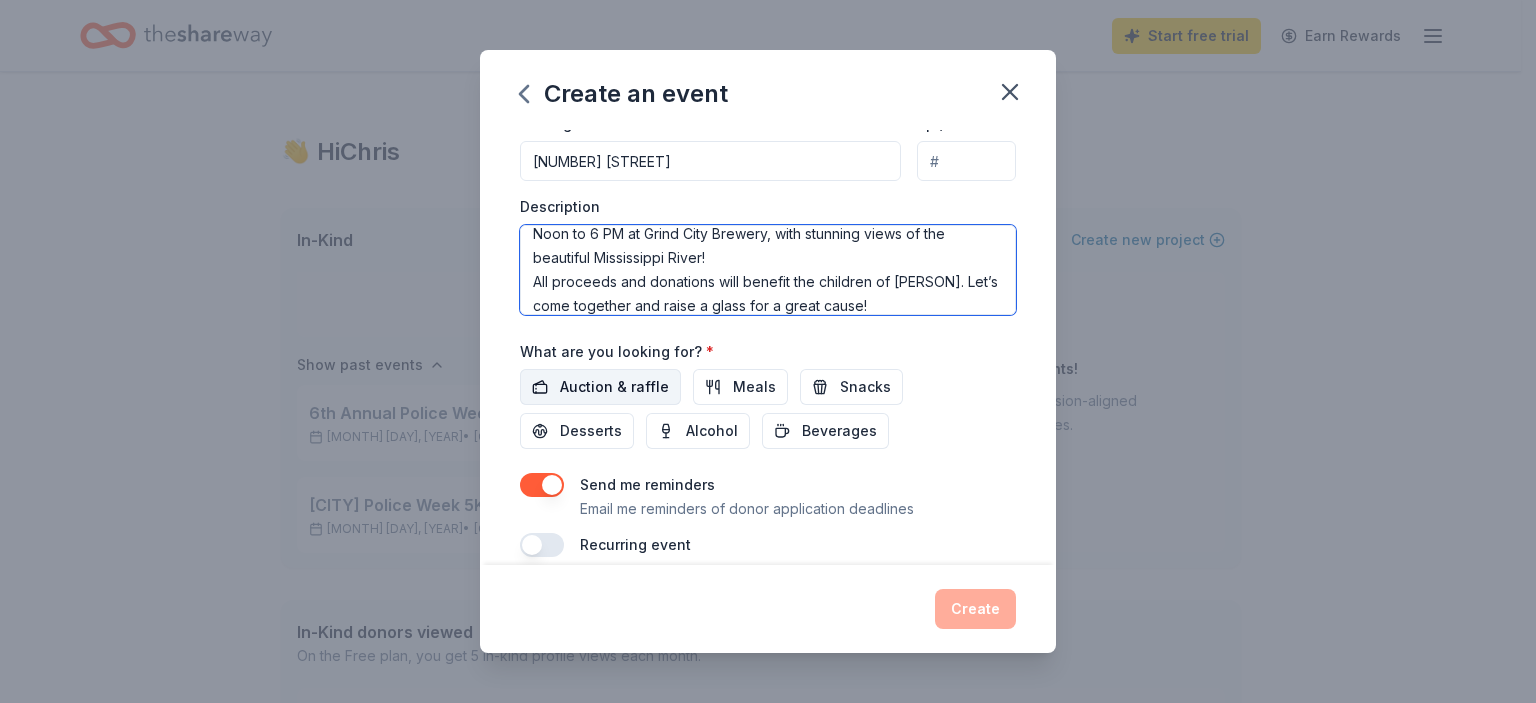 type on "oin us for the Second Annual Brew for the Blue, sponsored by The [CITY] Police Charitable Foundation!
We're raising a glass for a cause on Saturday, [MONTH] [DAY] from Noon to 6 PM at Grind City Brewery, with stunning views of the beautiful Mississippi River!
All proceeds and donations will benefit the children of [PERSON]. Let’s come together and raise a glass for a great cause!" 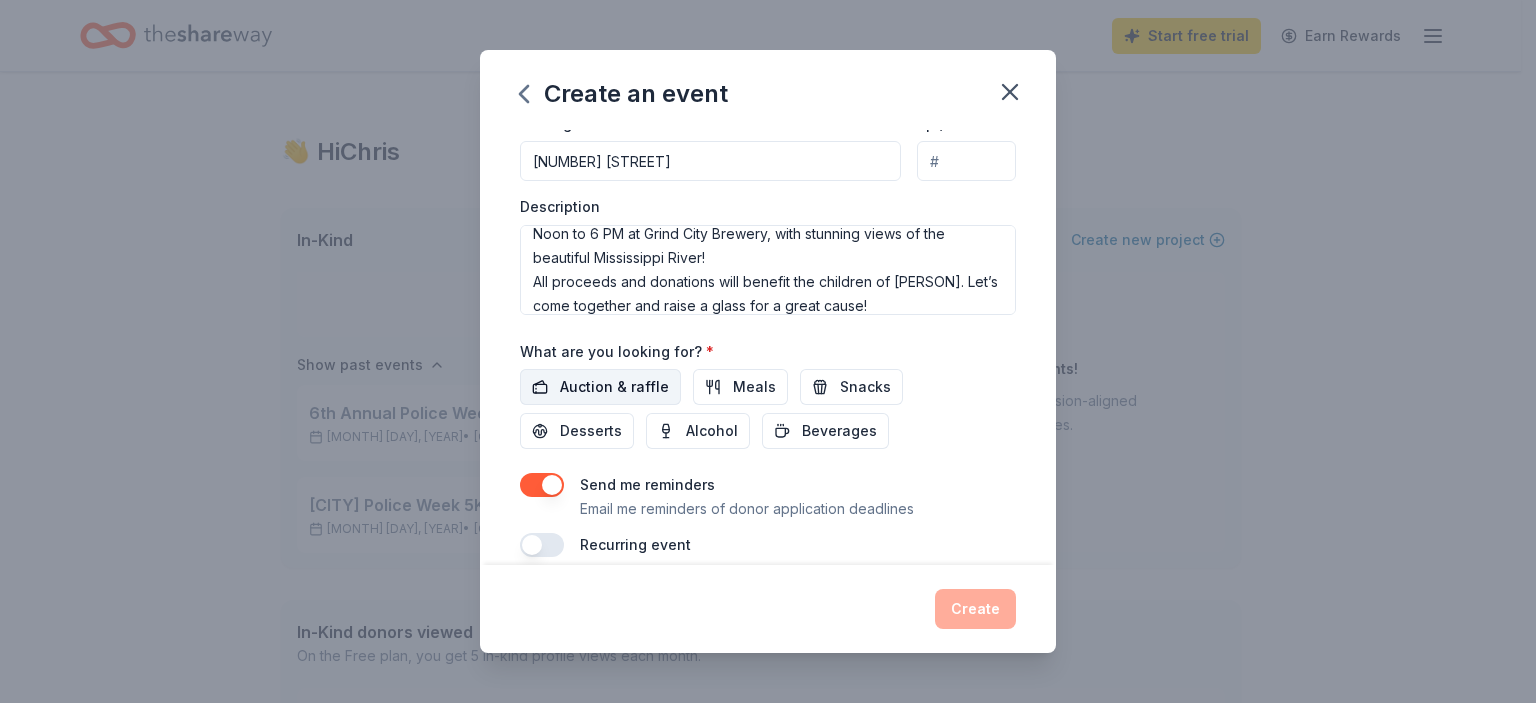click on "Auction & raffle" at bounding box center (614, 387) 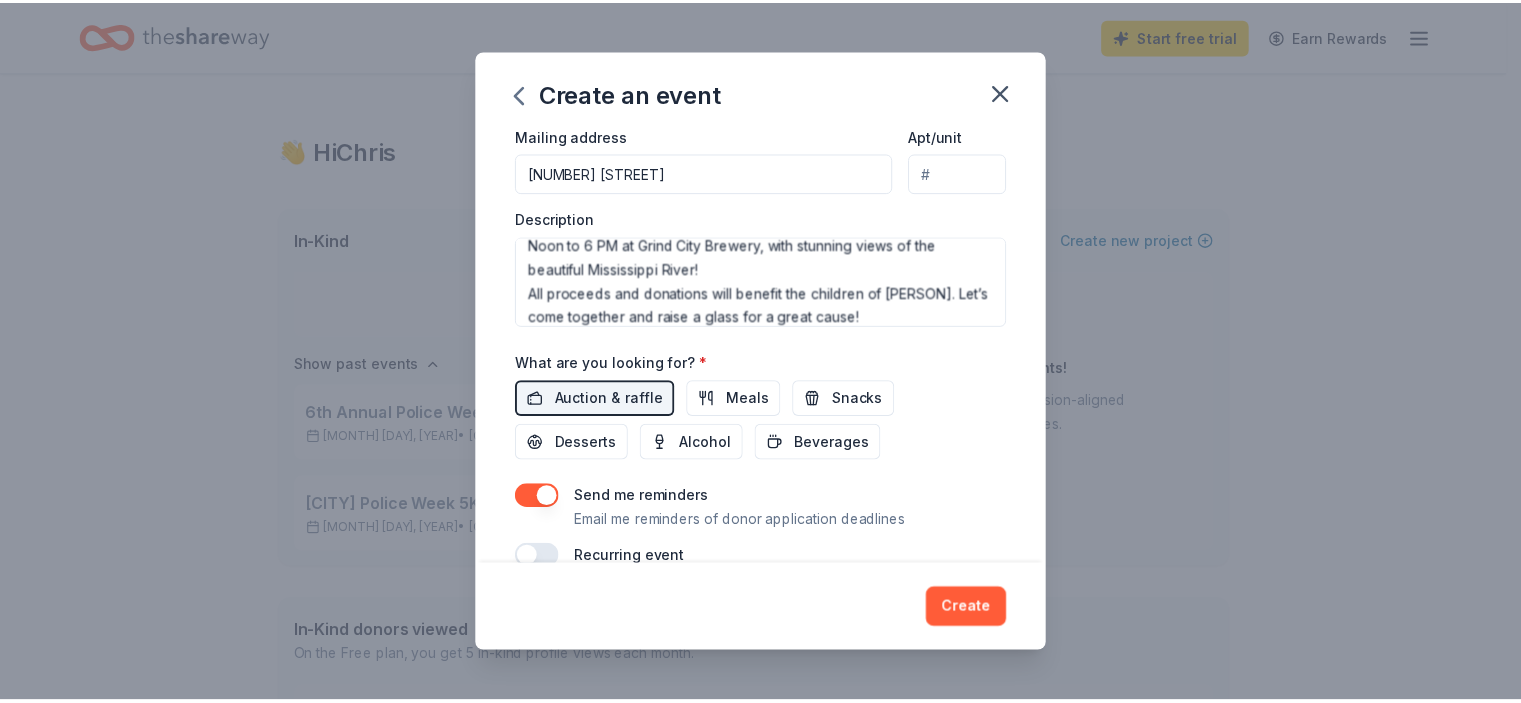 scroll, scrollTop: 523, scrollLeft: 0, axis: vertical 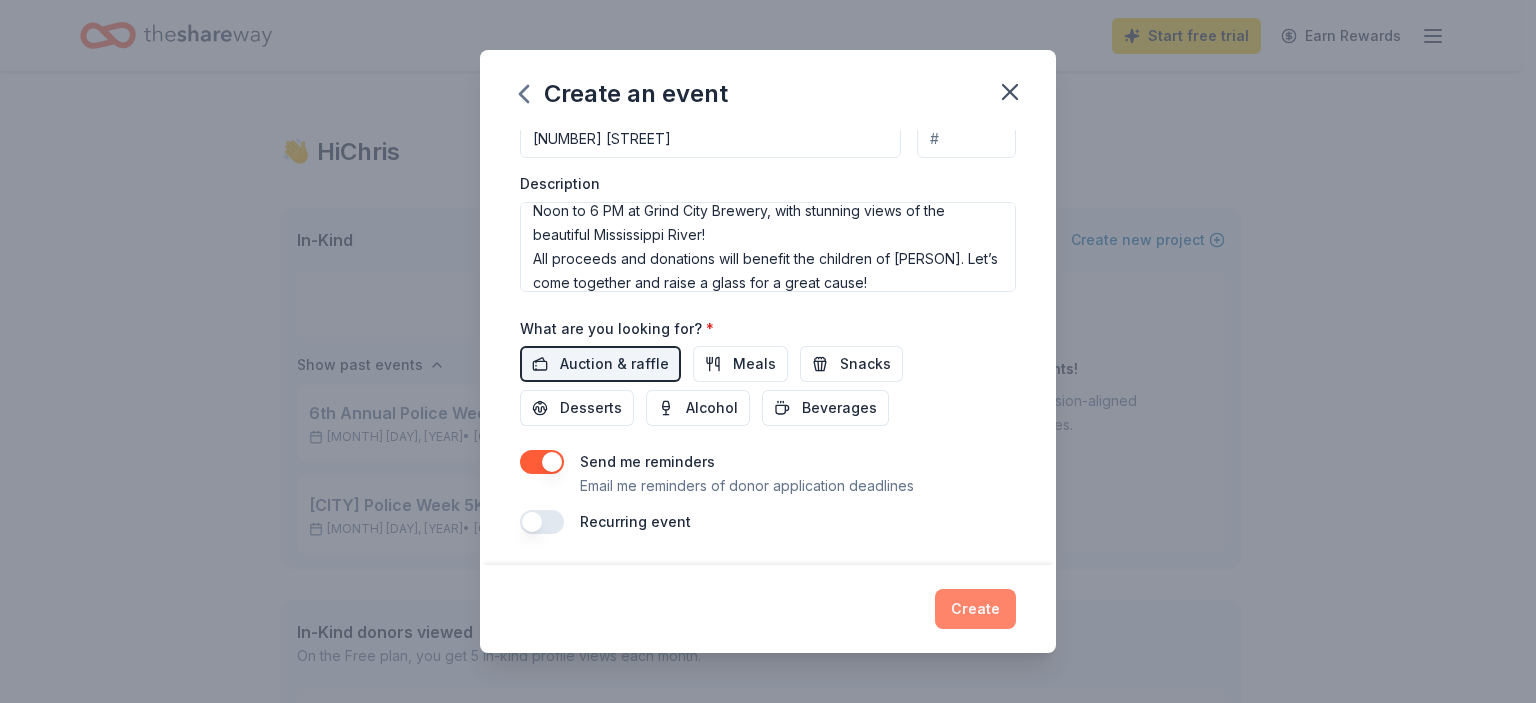 click on "Create" at bounding box center (975, 609) 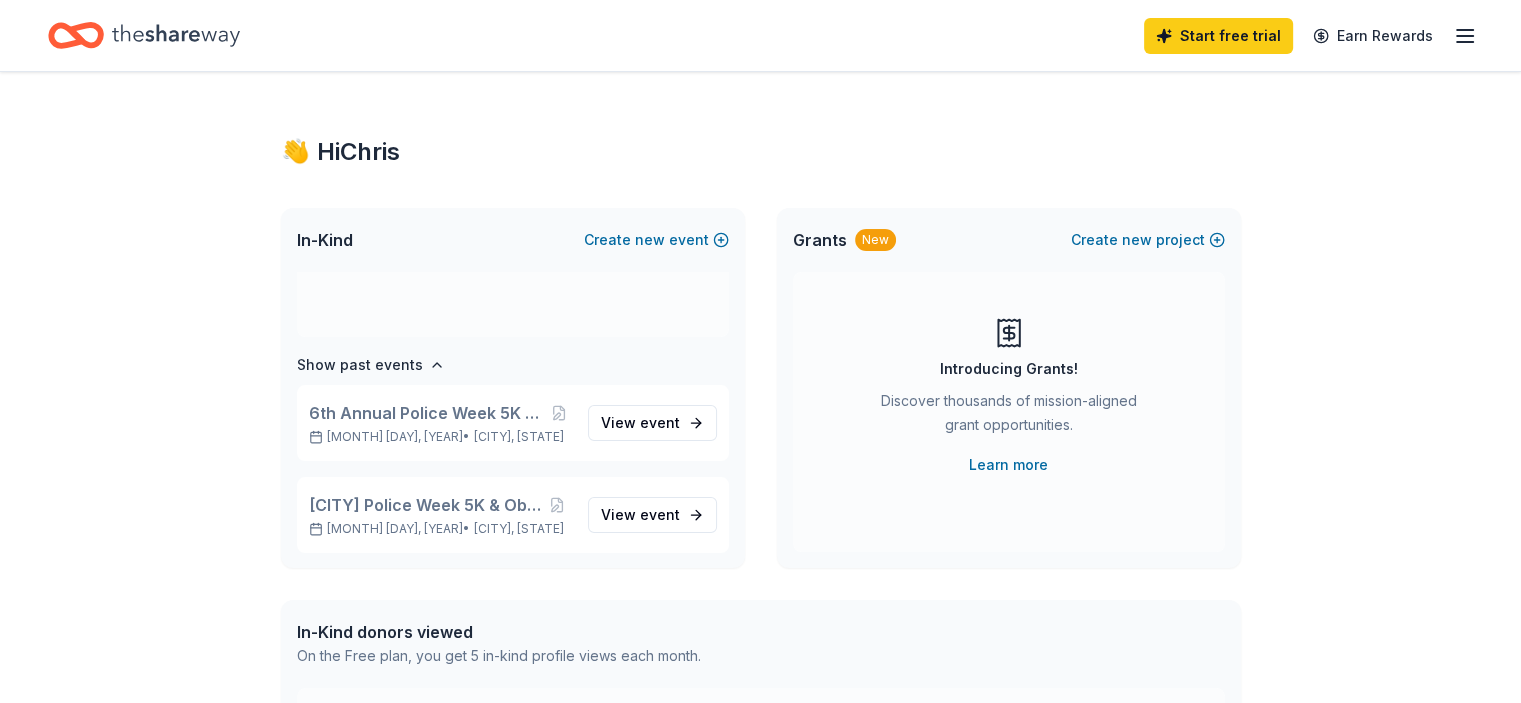 scroll, scrollTop: 11, scrollLeft: 0, axis: vertical 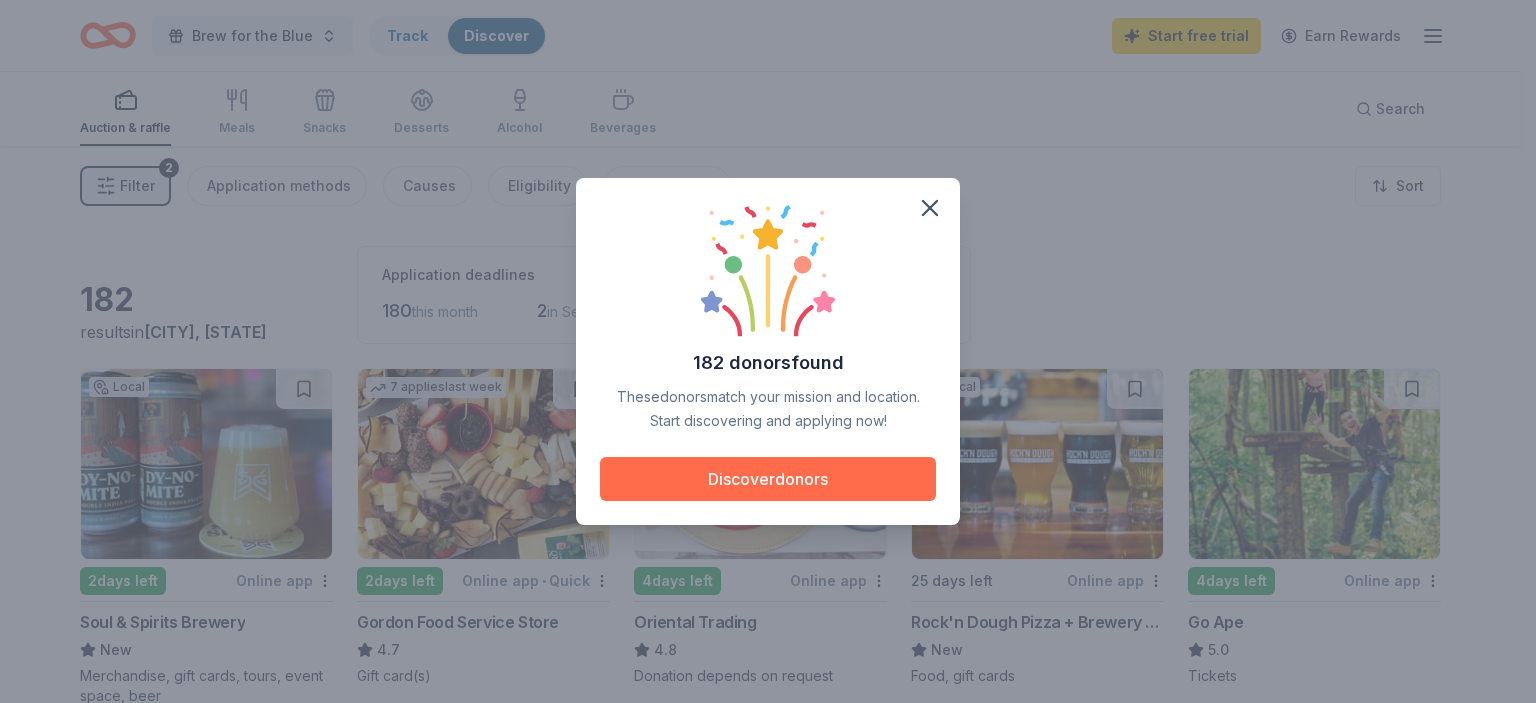 click on "Discover  donors" at bounding box center [768, 479] 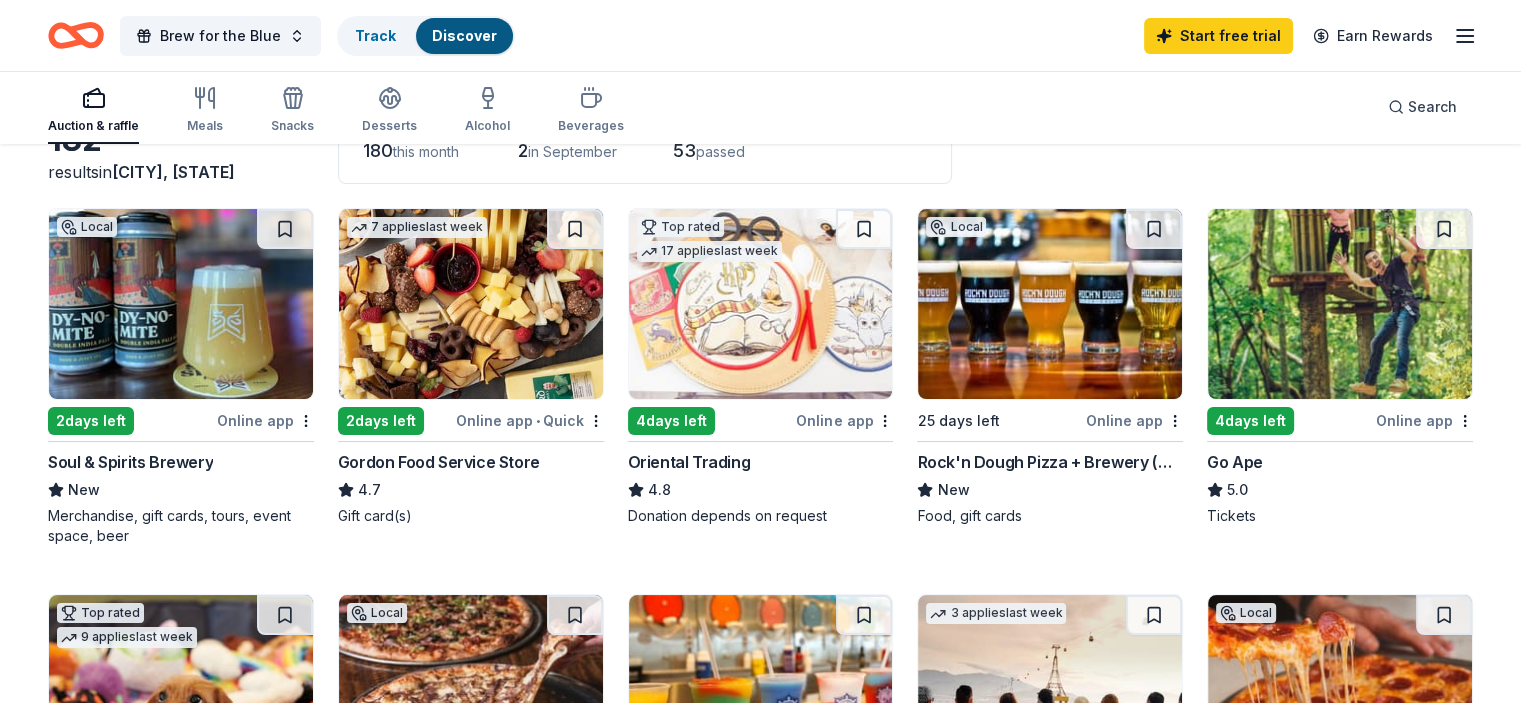 scroll, scrollTop: 200, scrollLeft: 0, axis: vertical 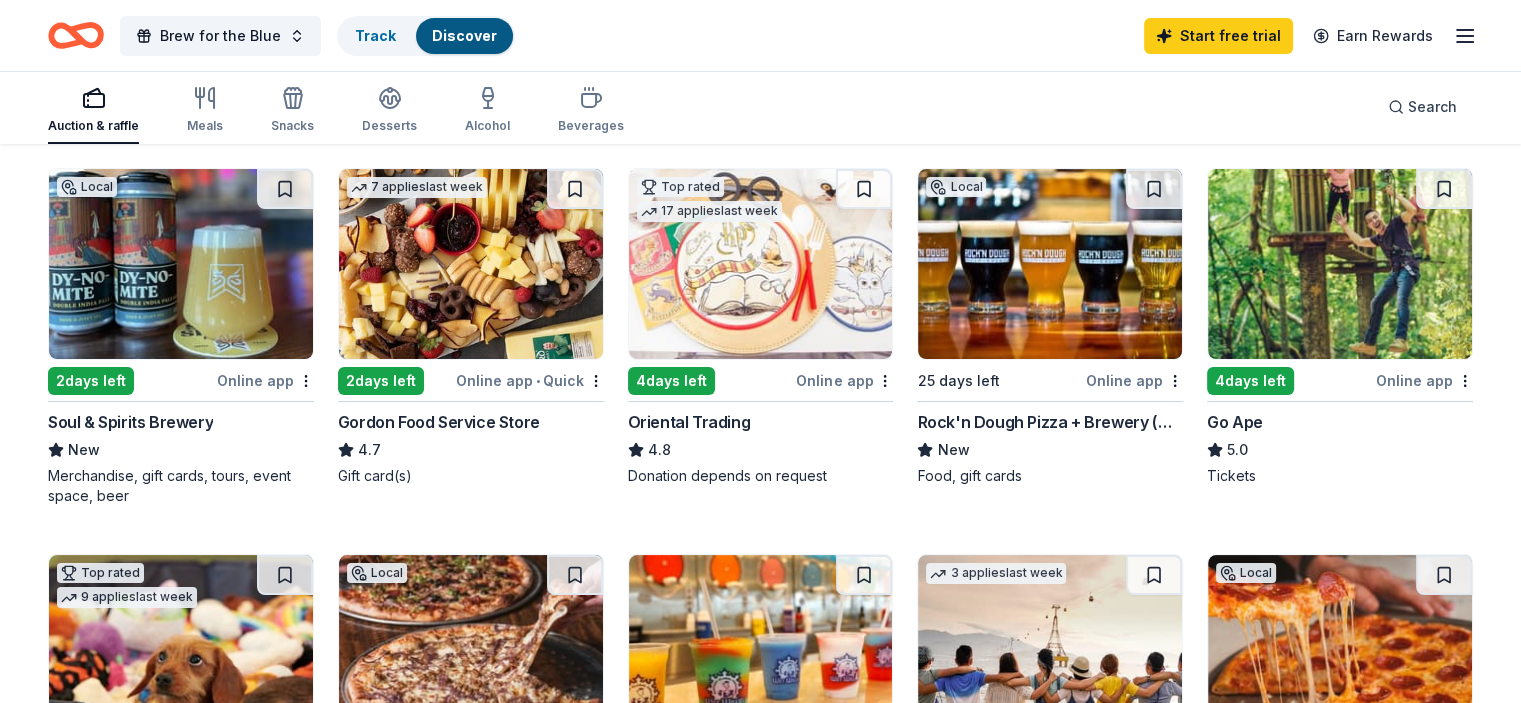 click on "2  days left" at bounding box center (91, 381) 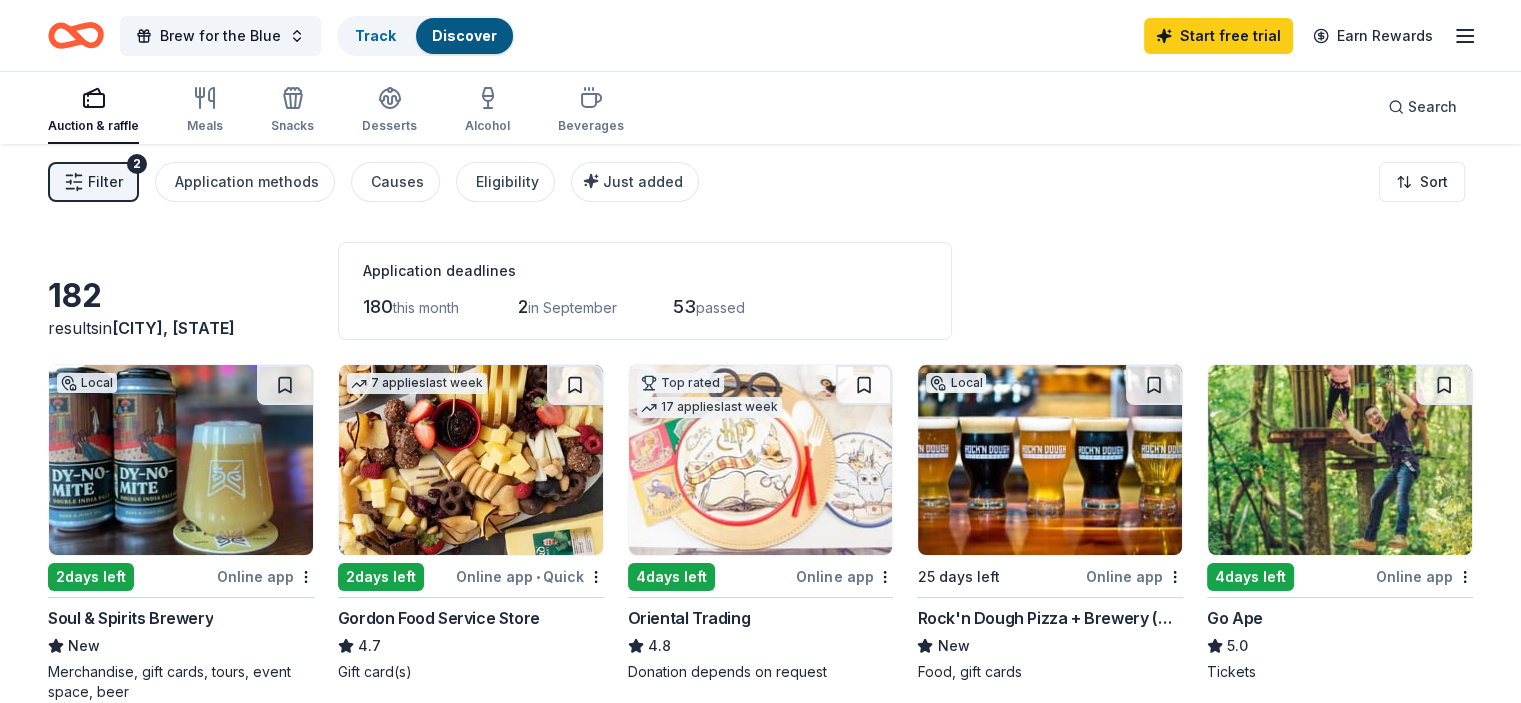 scroll, scrollTop: 0, scrollLeft: 0, axis: both 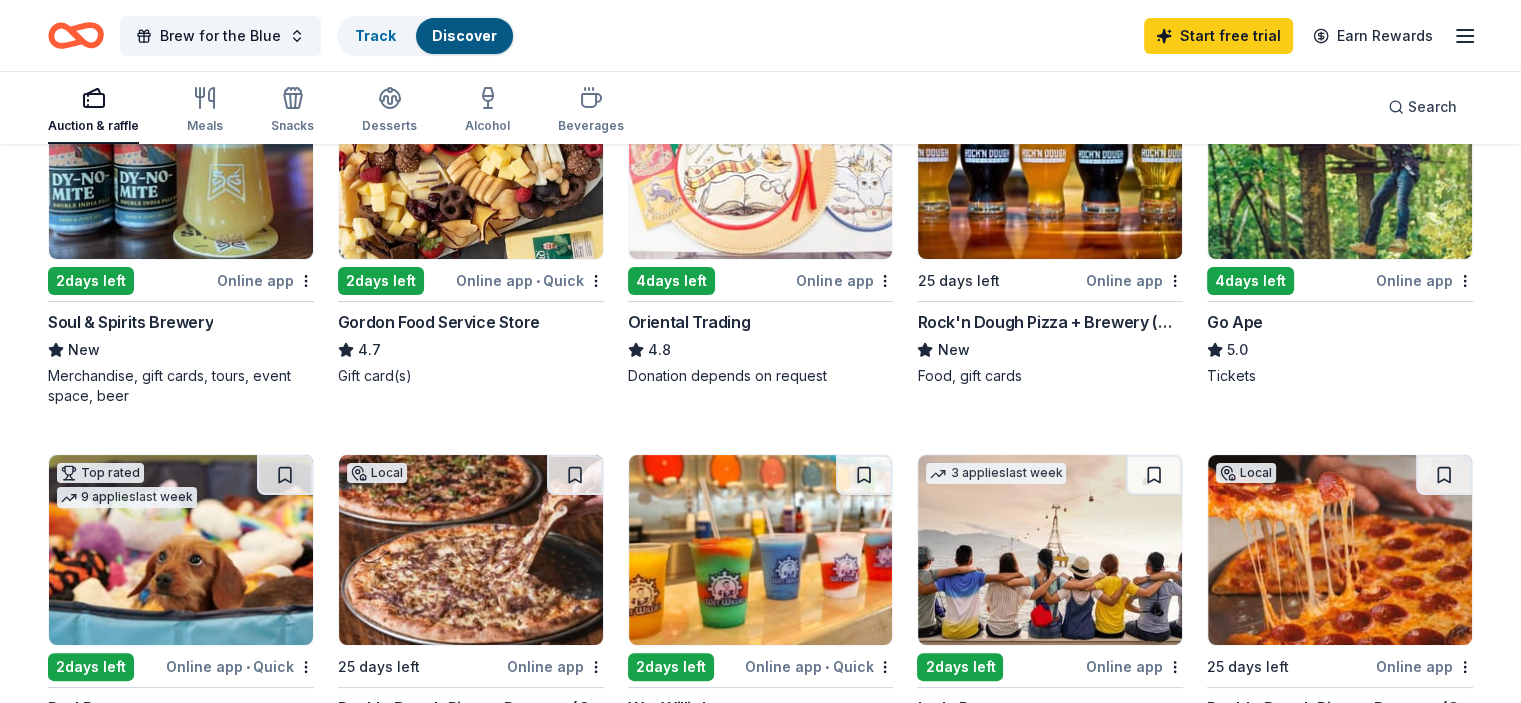 click at bounding box center [1050, 164] 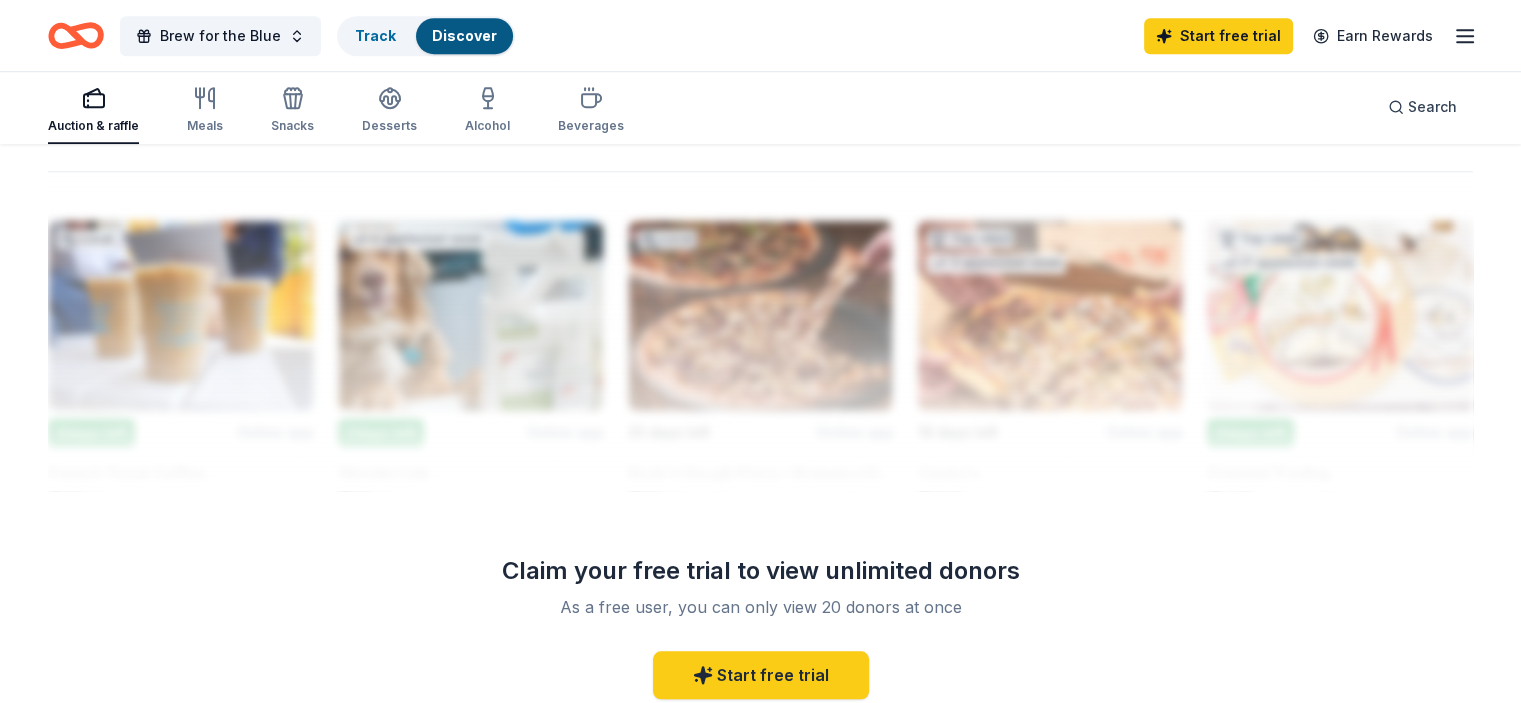 scroll, scrollTop: 1700, scrollLeft: 0, axis: vertical 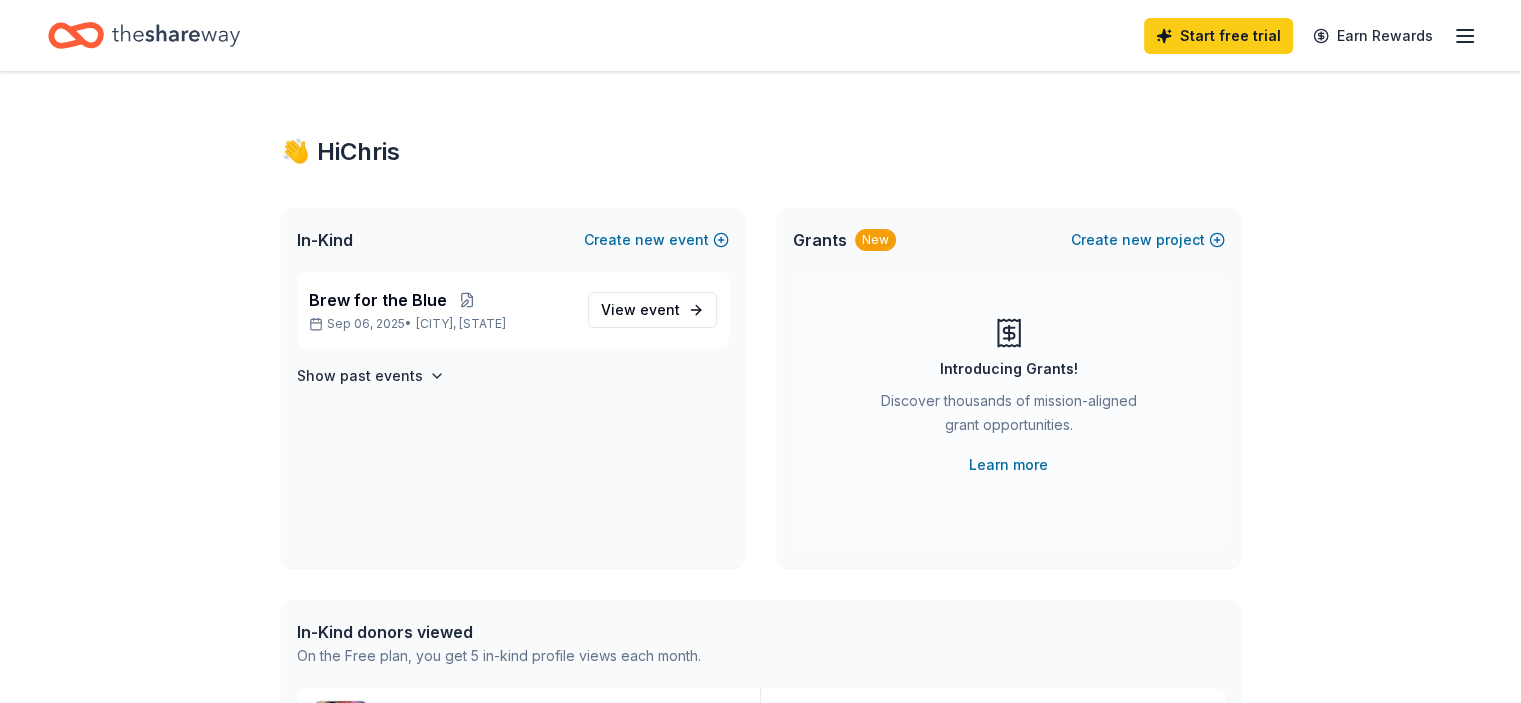 click 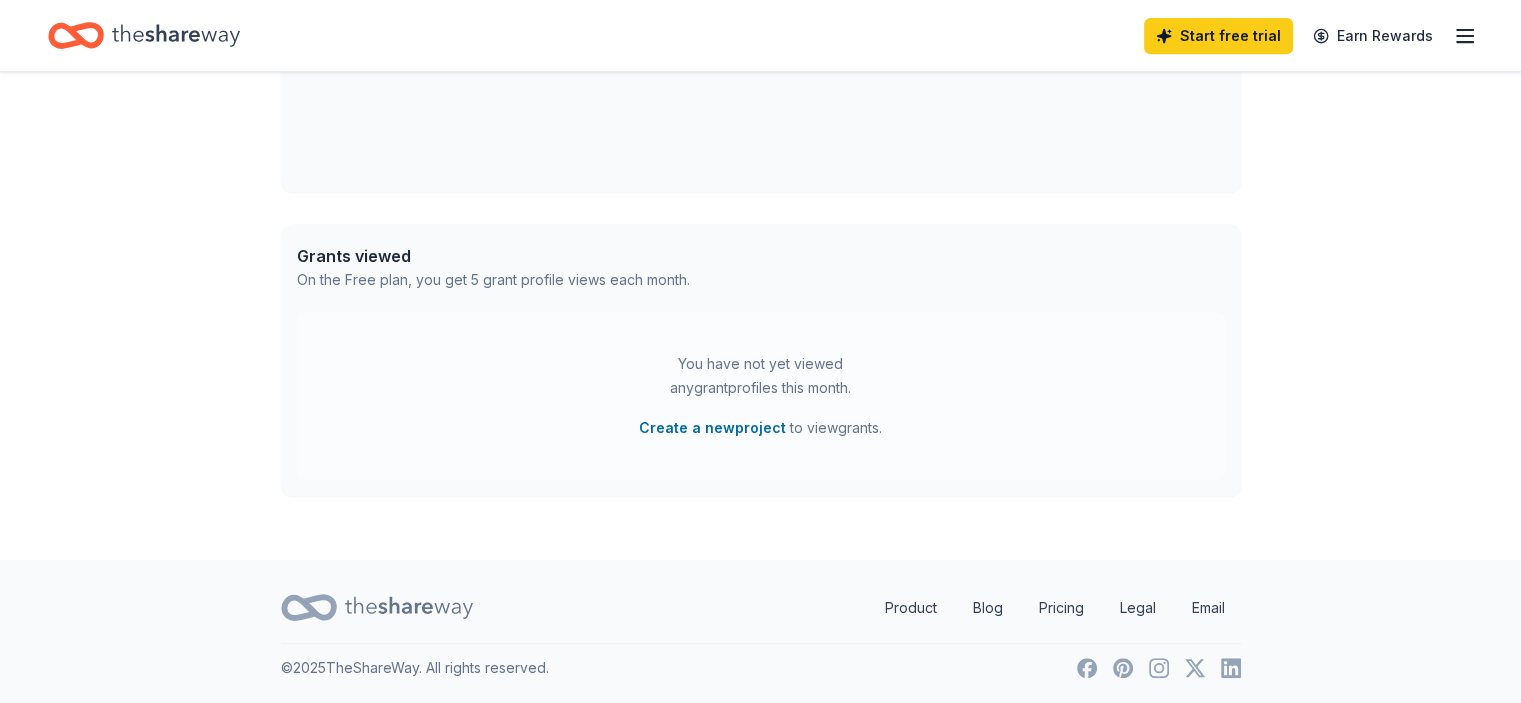 scroll, scrollTop: 908, scrollLeft: 0, axis: vertical 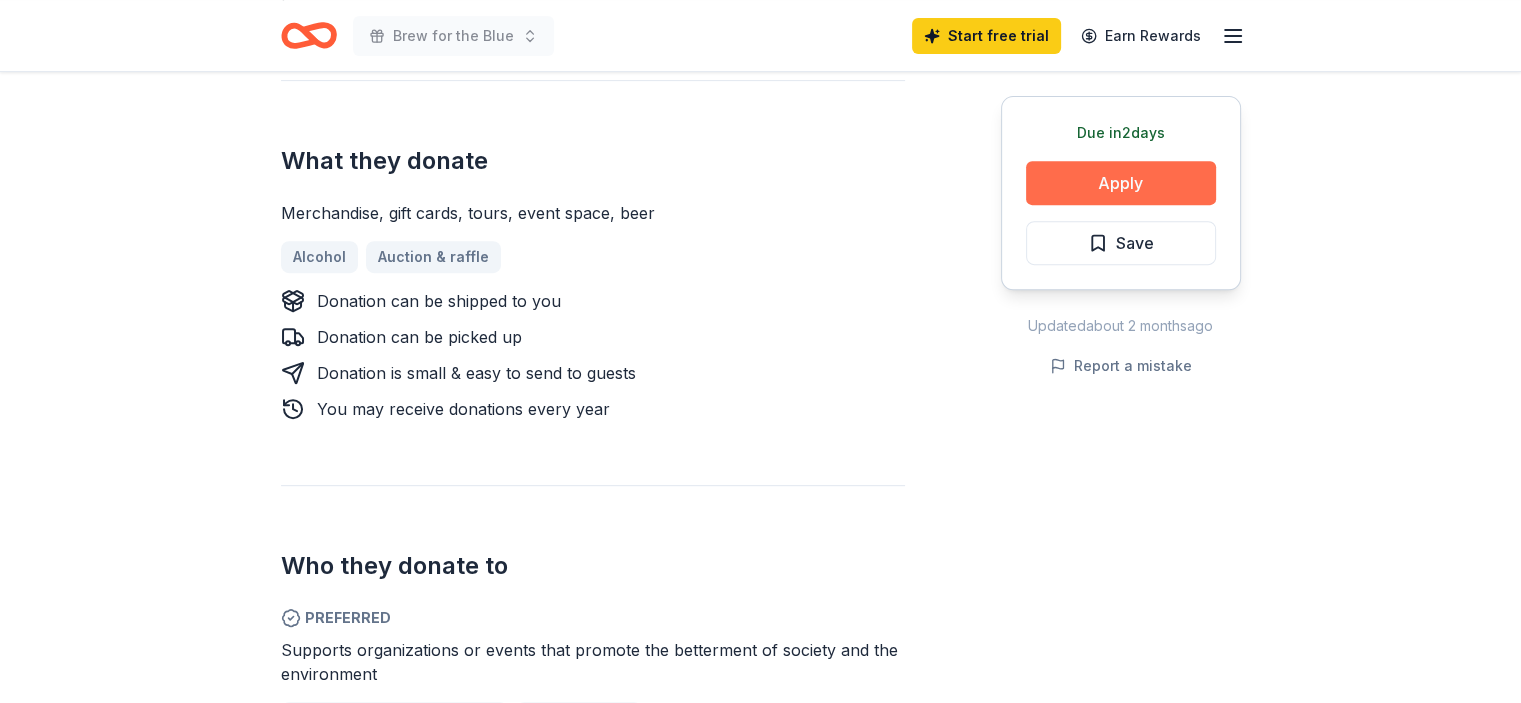 click on "Apply" at bounding box center (1121, 183) 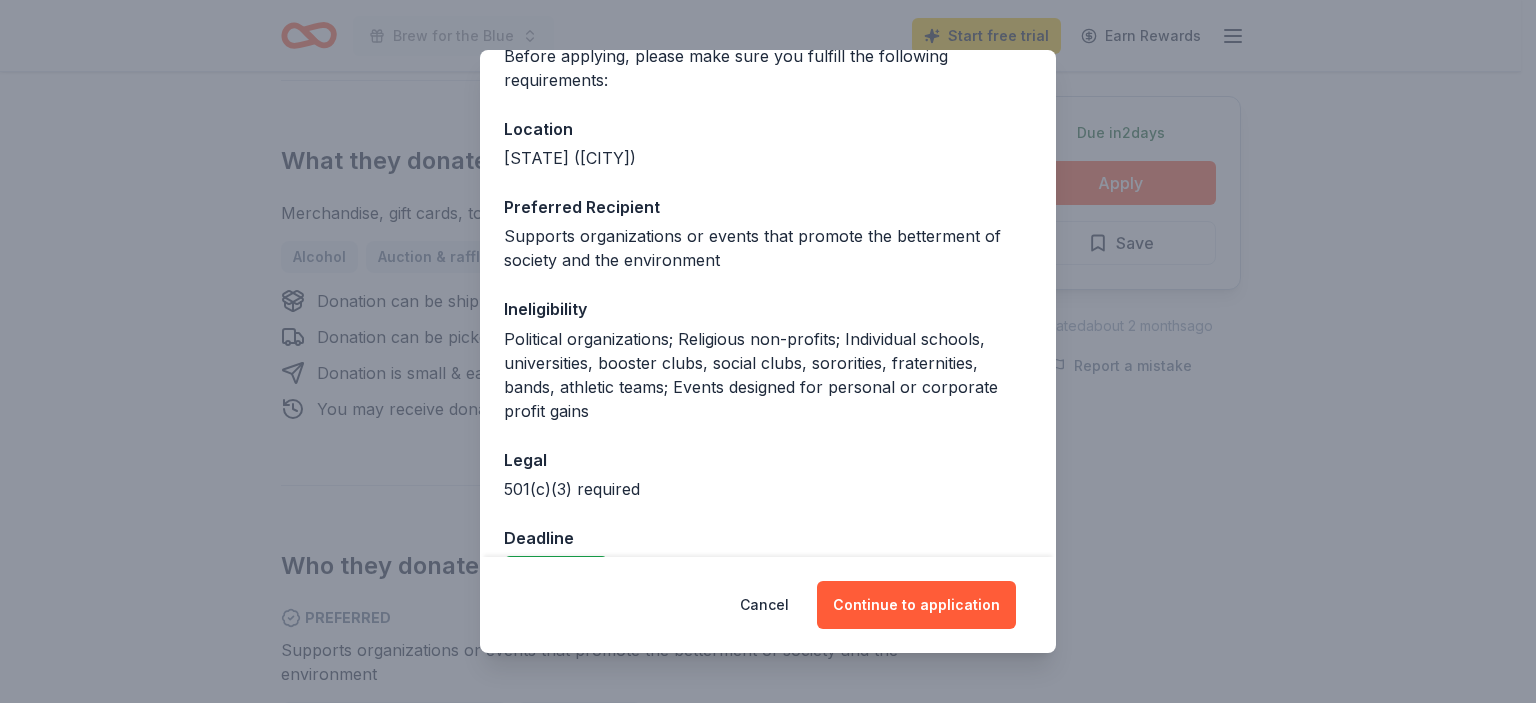 scroll, scrollTop: 224, scrollLeft: 0, axis: vertical 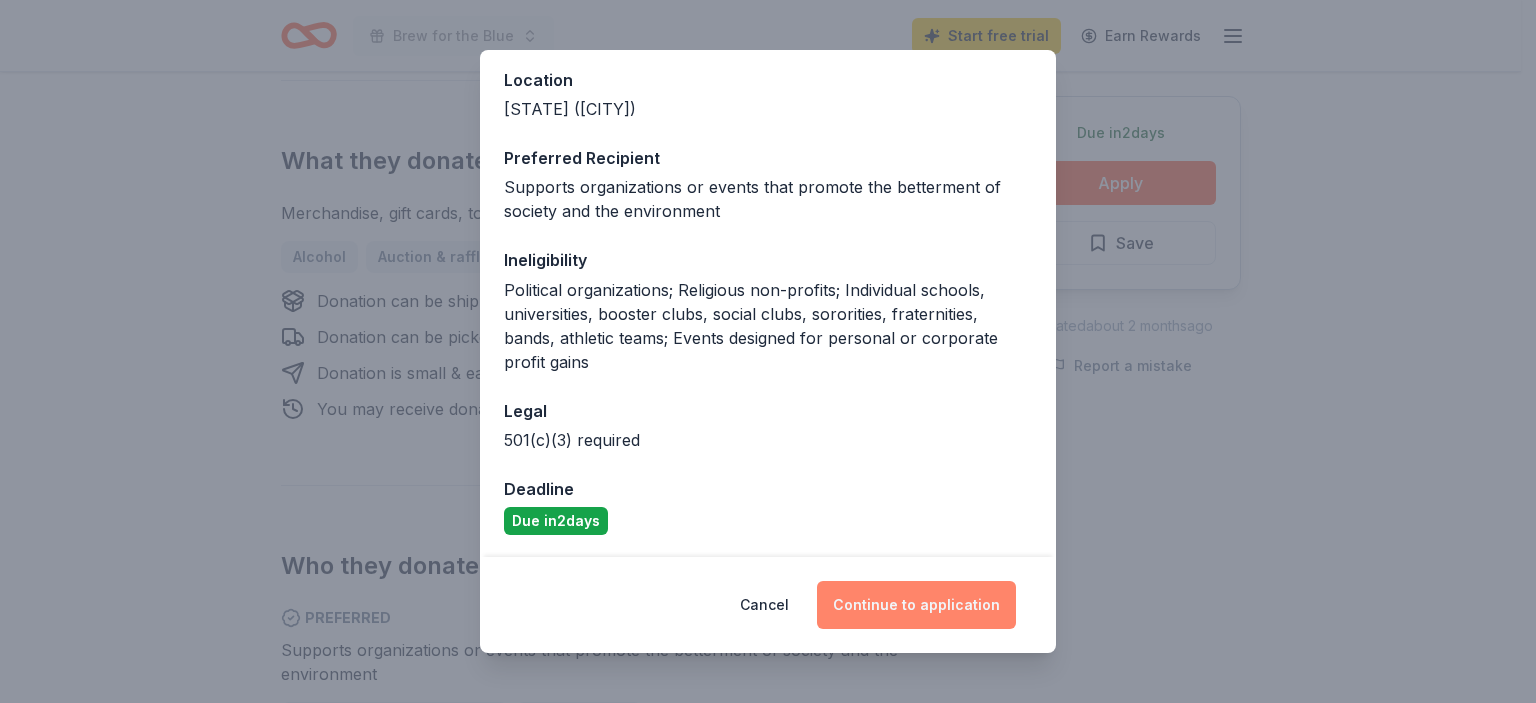 click on "Continue to application" at bounding box center (916, 605) 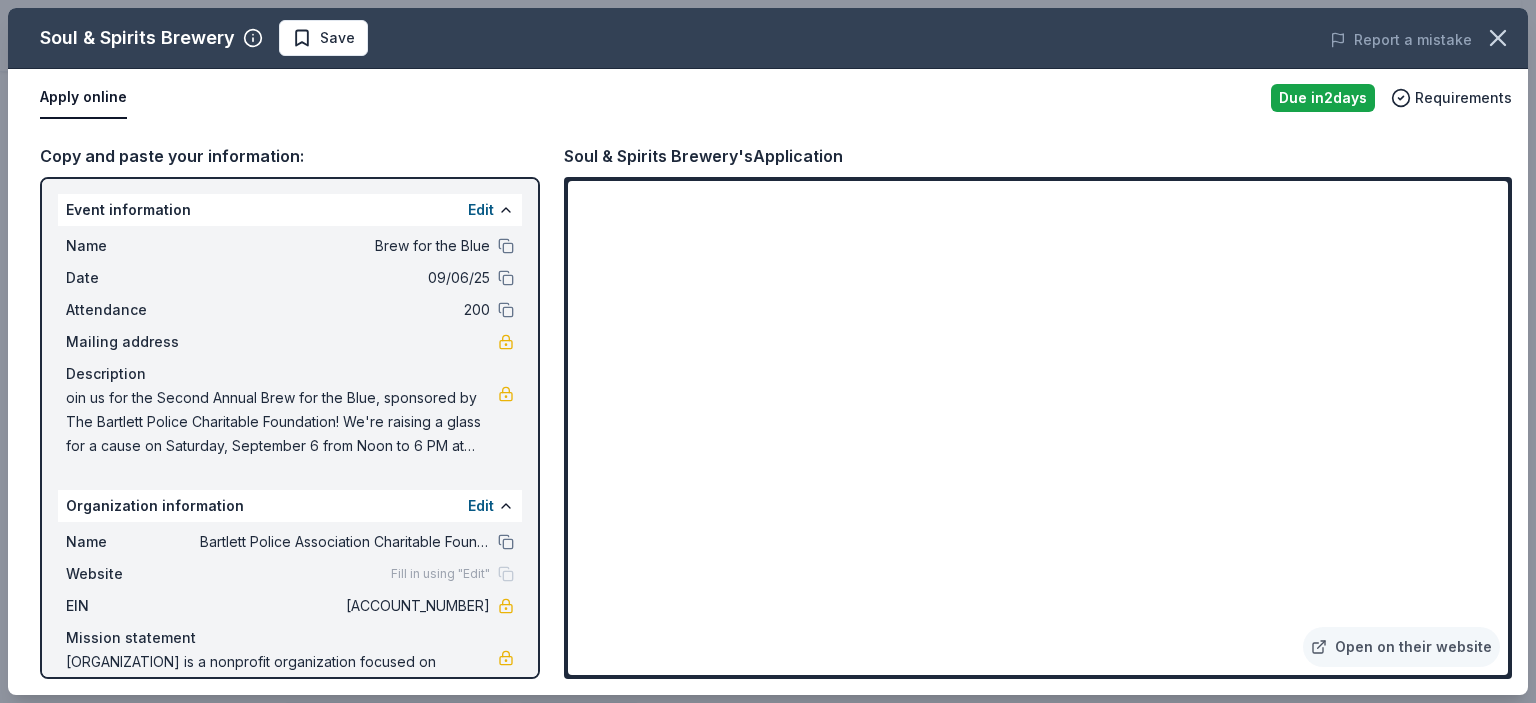 scroll, scrollTop: 0, scrollLeft: 0, axis: both 